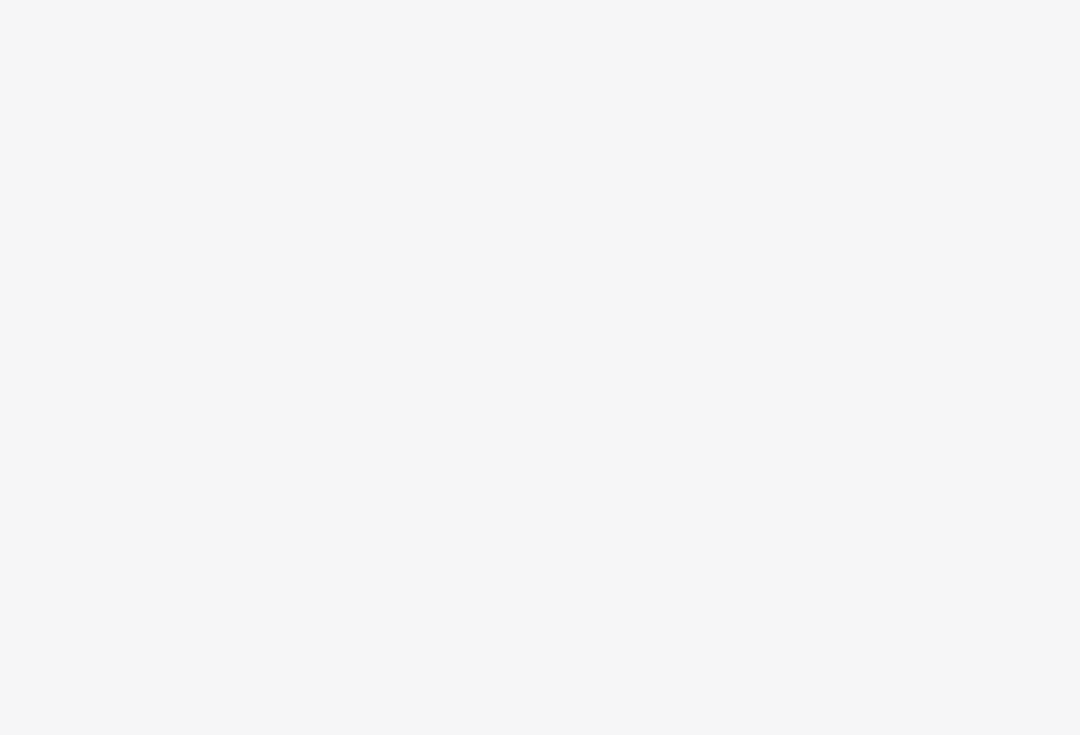 scroll, scrollTop: 0, scrollLeft: 0, axis: both 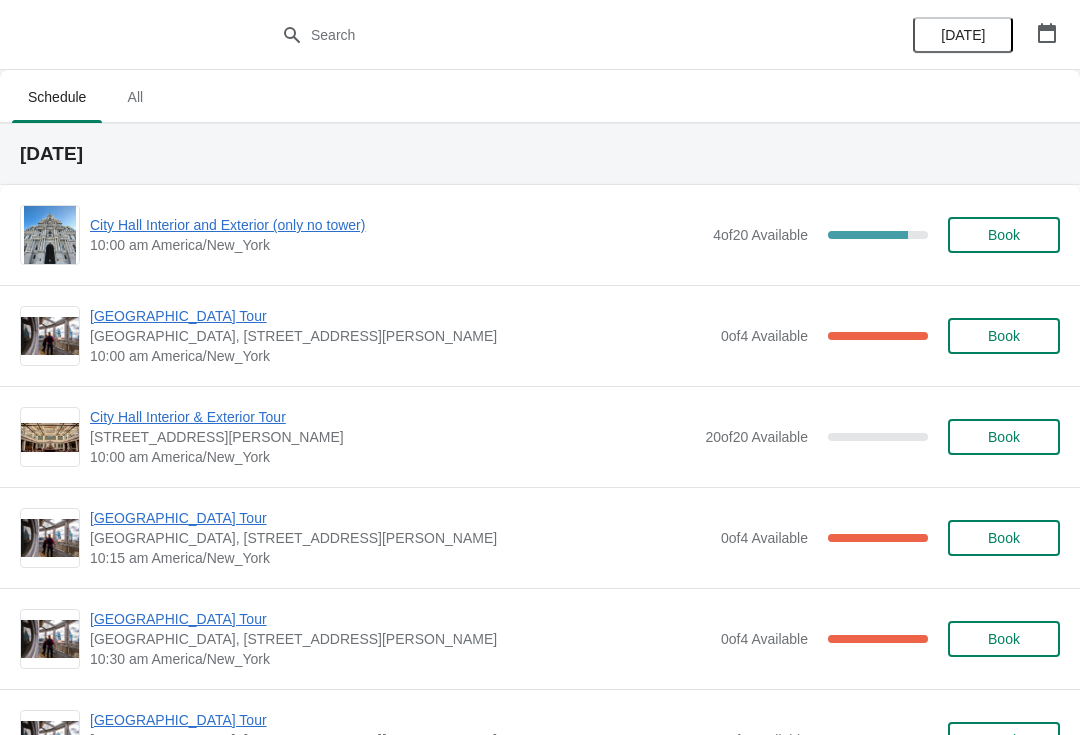 click on "City Hall Interior and Exterior (only no tower)" at bounding box center [396, 225] 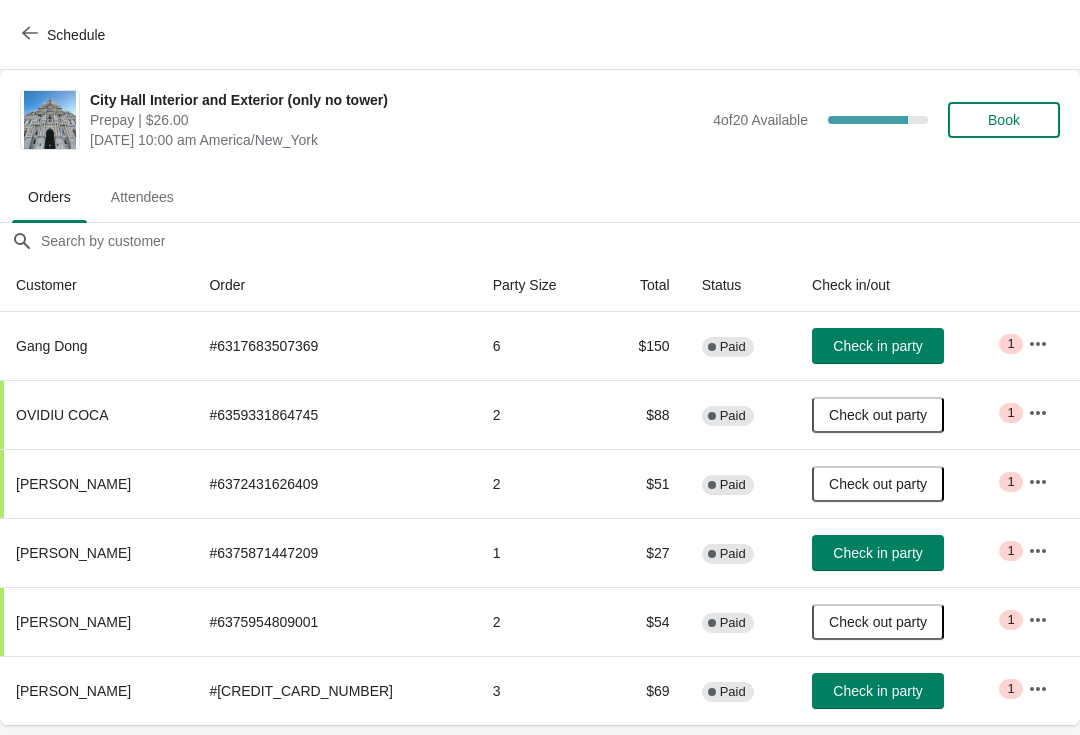 click on "Check in party" at bounding box center (877, 553) 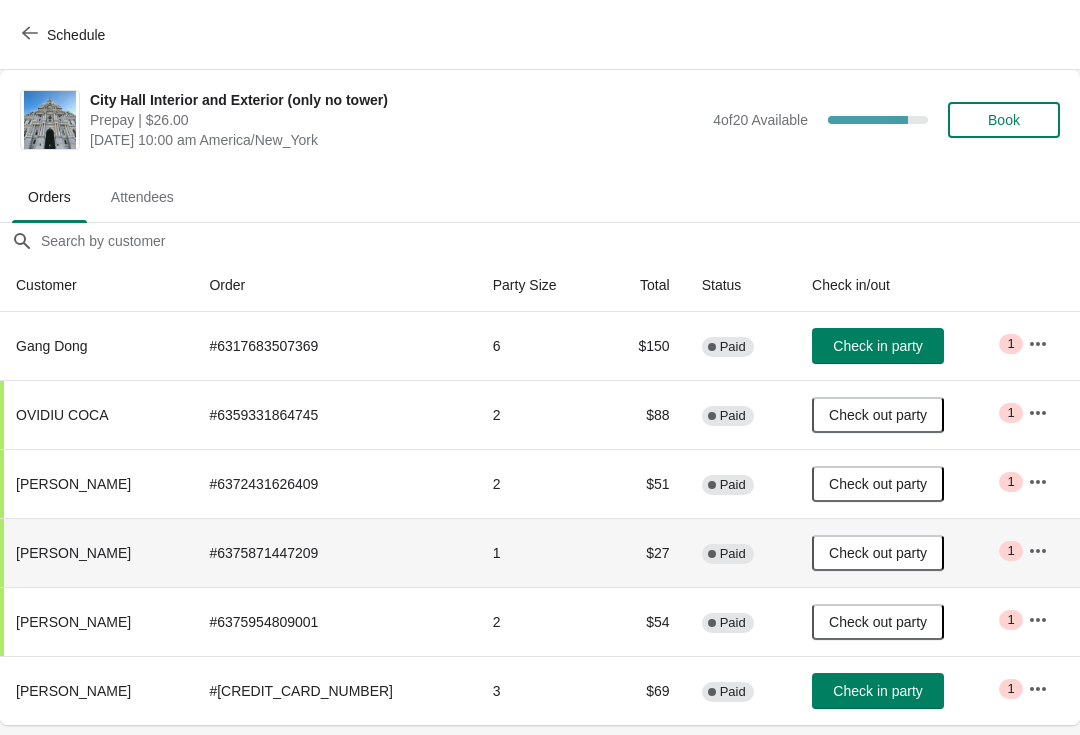 click on "Check in party" at bounding box center (877, 346) 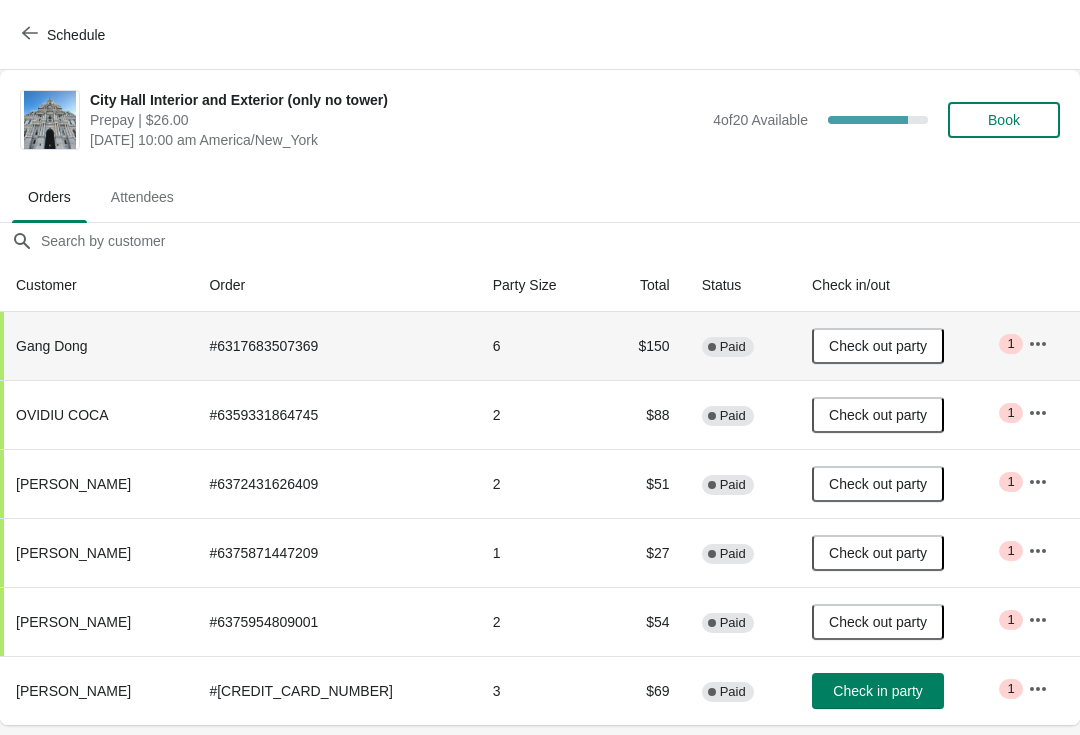 scroll, scrollTop: 0, scrollLeft: 0, axis: both 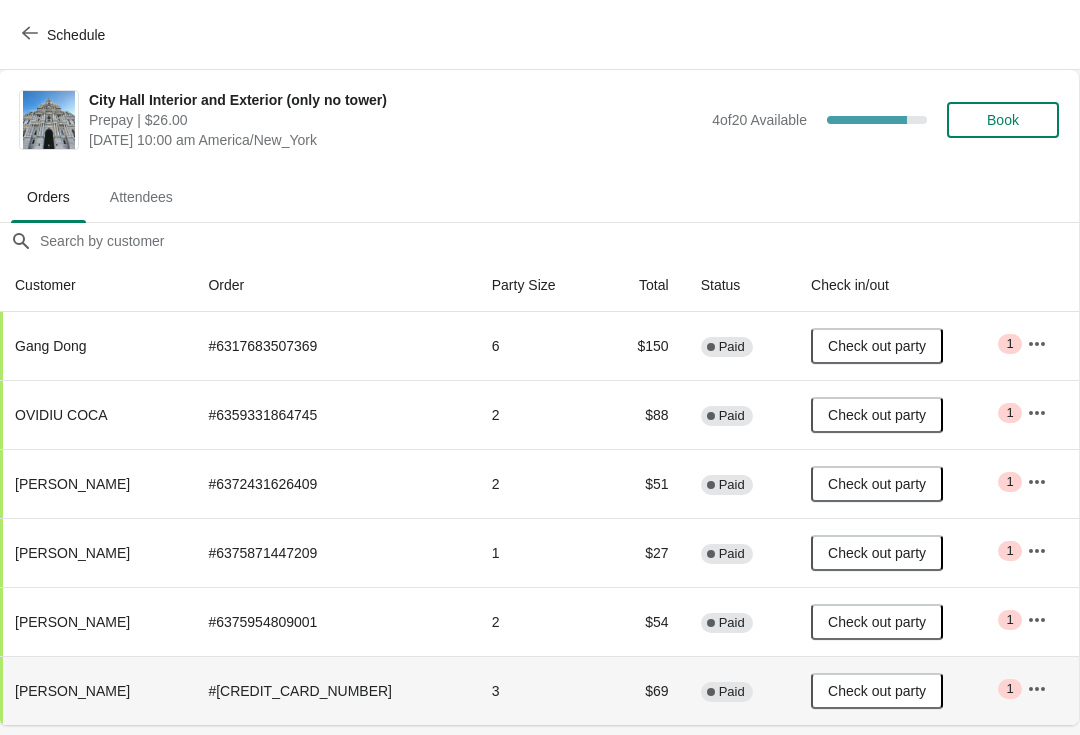click on "Schedule" at bounding box center [65, 34] 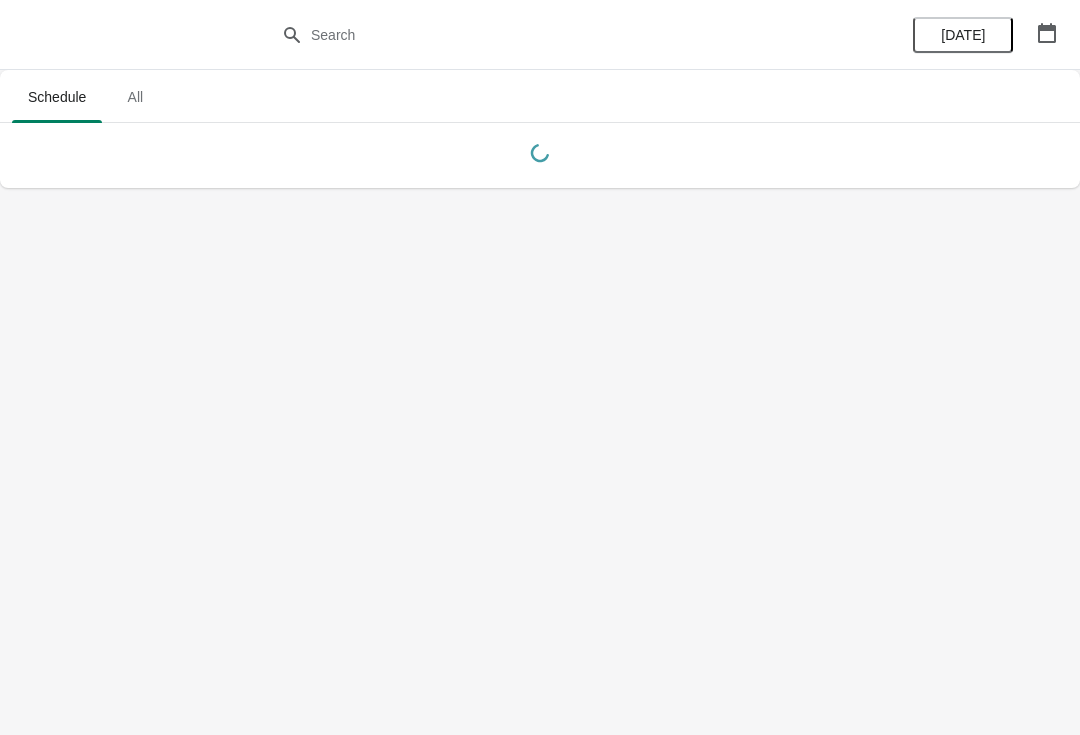 scroll, scrollTop: 0, scrollLeft: 0, axis: both 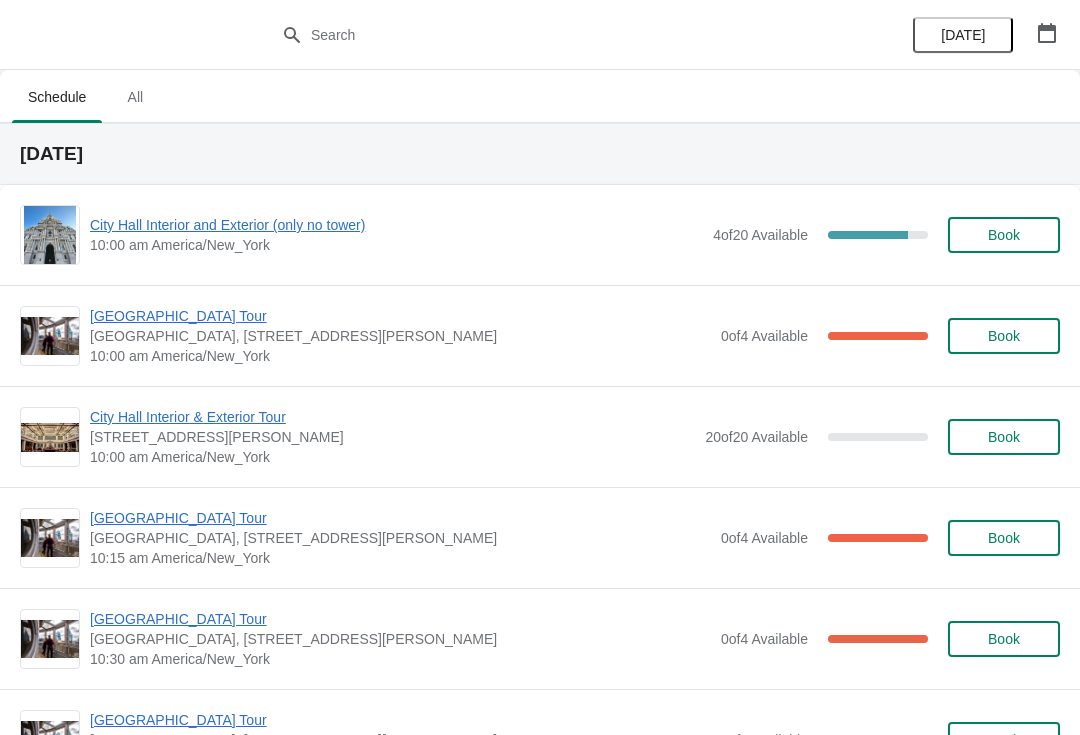 click on "City Hall Interior and Exterior (only no tower)" at bounding box center [396, 225] 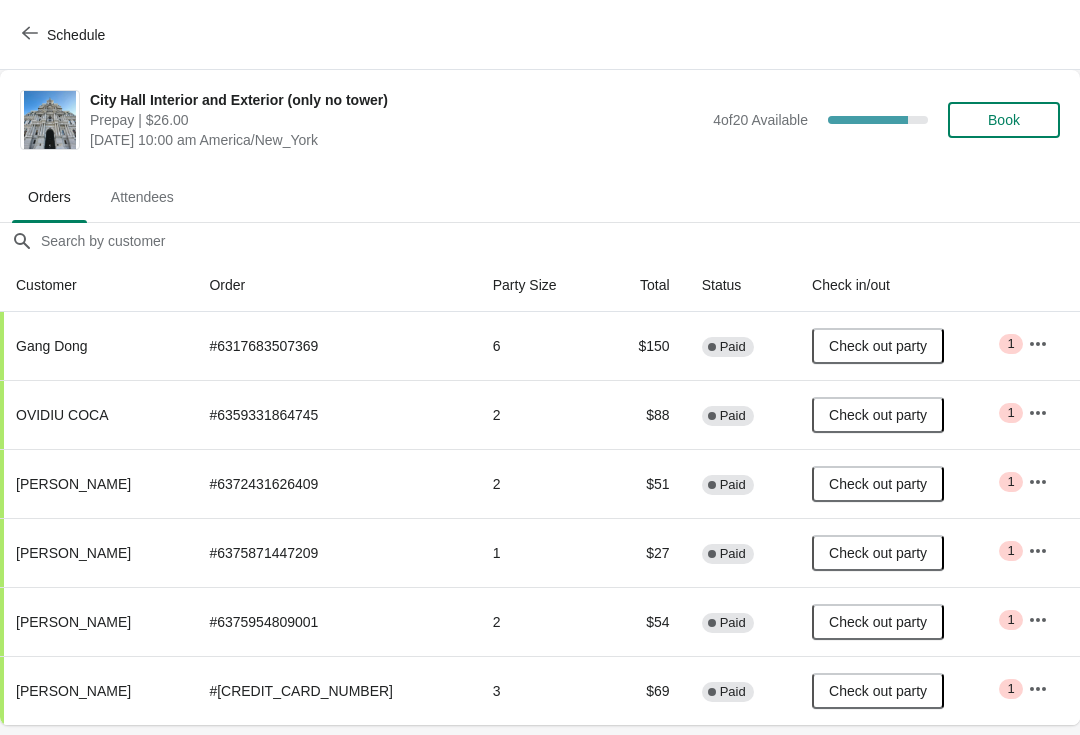 click on "Schedule" at bounding box center [65, 35] 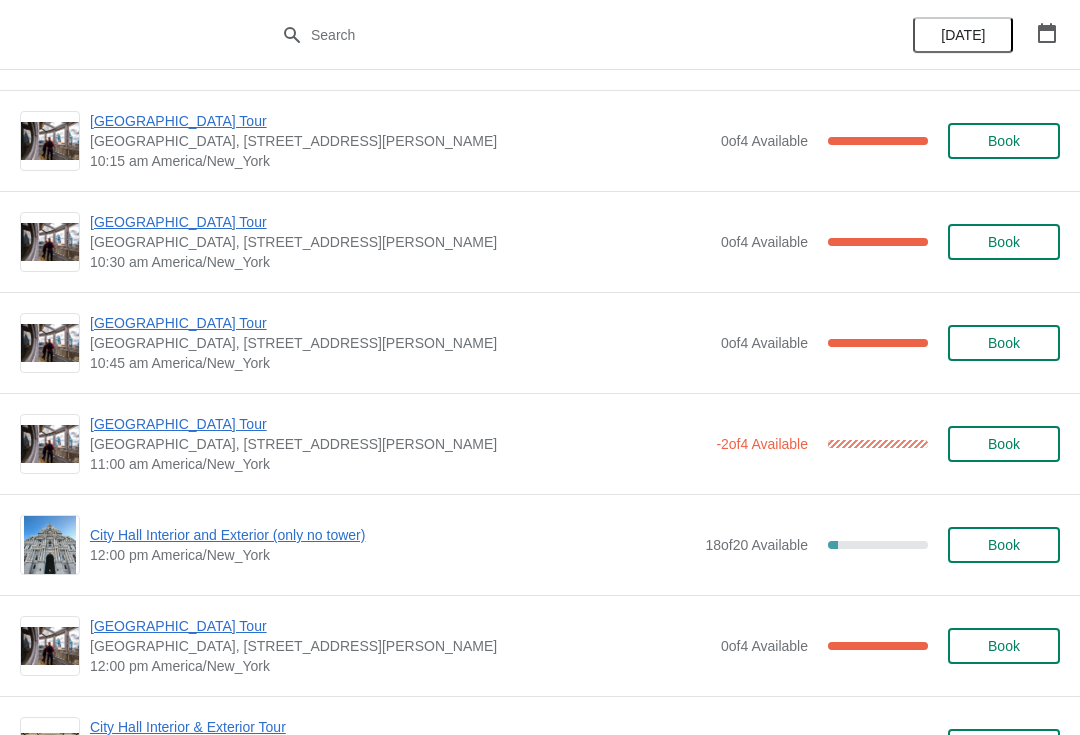 scroll, scrollTop: 410, scrollLeft: 0, axis: vertical 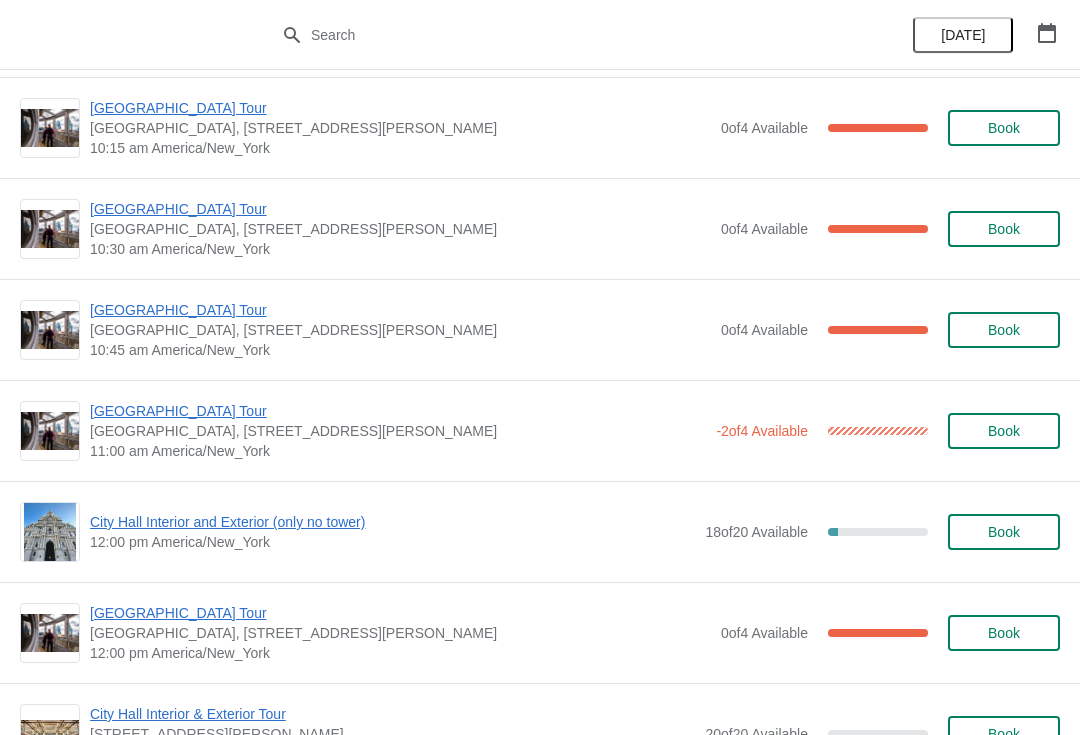 click on "City Hall Interior and Exterior (only no tower)" at bounding box center [392, 522] 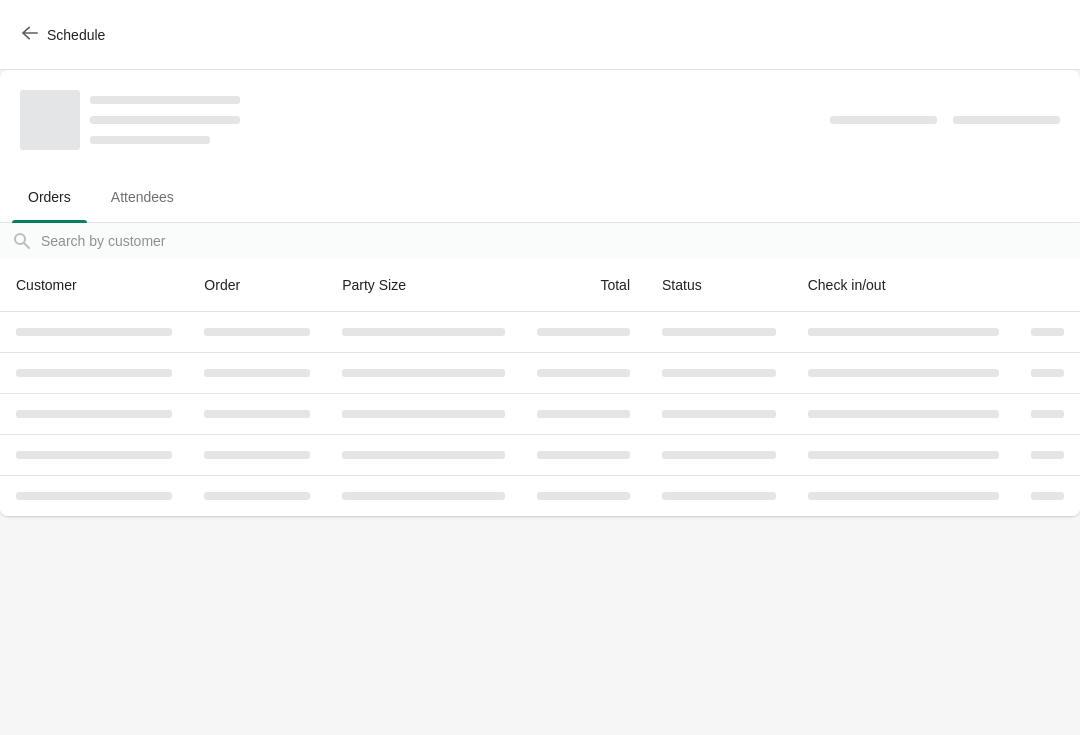 scroll, scrollTop: 0, scrollLeft: 0, axis: both 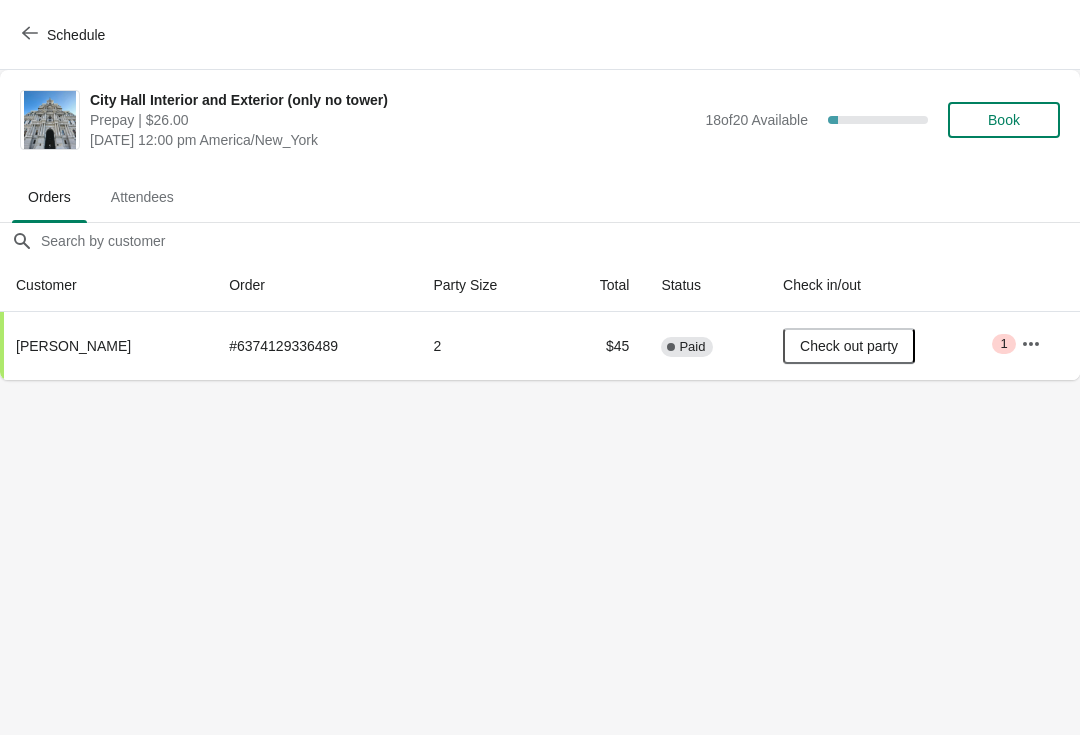 click at bounding box center [1031, 344] 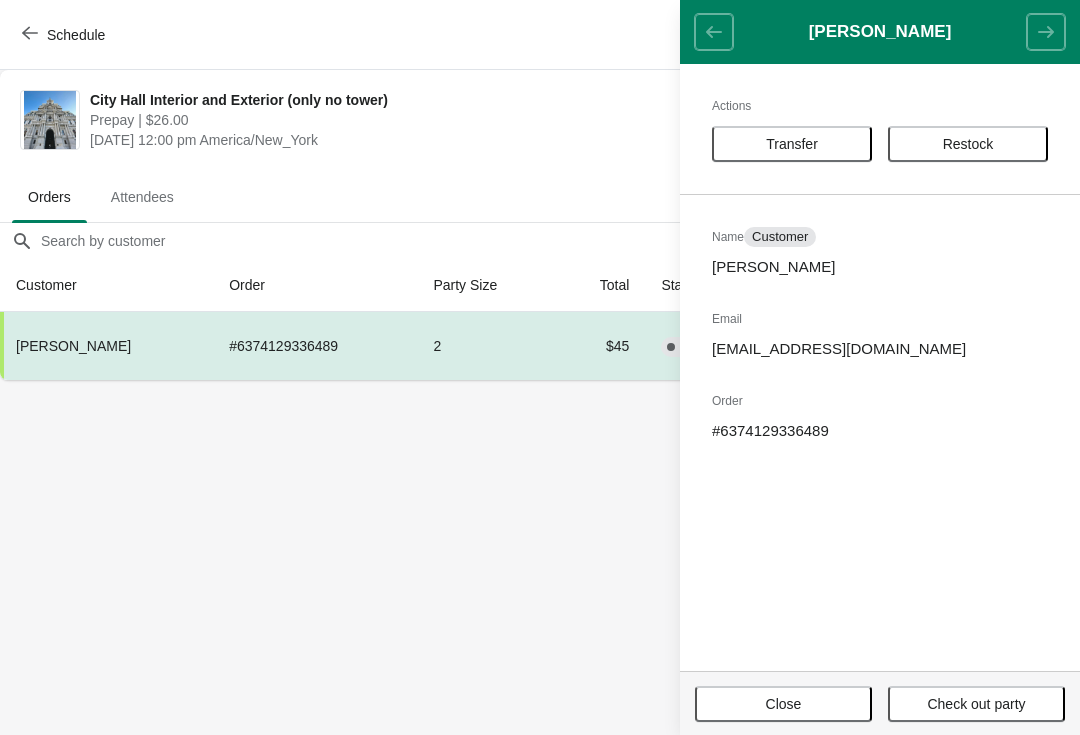 click on "Schedule City Hall Interior and Exterior (only no tower) Prepay | $26.00 Tuesday, July 22, 2025 | 12:00 pm America/New_York 18  of  20   Available 10 % Book Orders Attendees Orders Attendees Orders filter search Customer Order Party Size Total Status Check in/out Susan Perloff # 6374129336489 2 $45 Complete Paid Check out party Critical 1 Susan Perloff Actions Transfer Restock Name  Customer Susan Perloff Email myunclesusie@gmail.com Order # 6374129336489 Close Check out party" at bounding box center (540, 367) 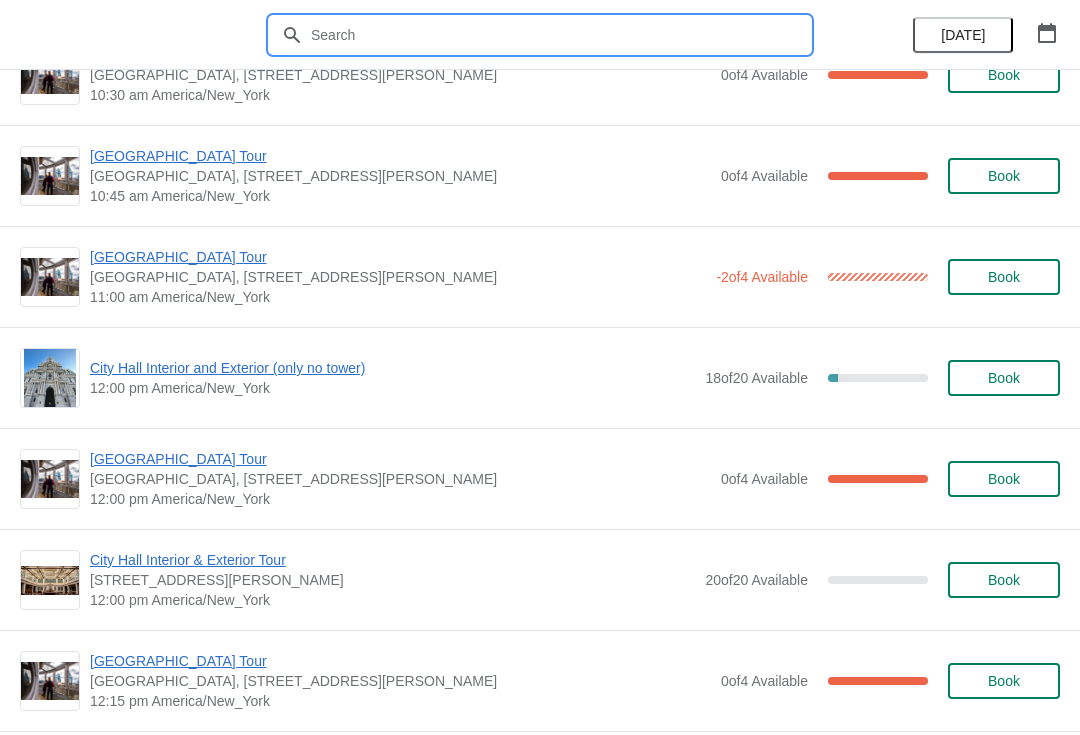 type on "`" 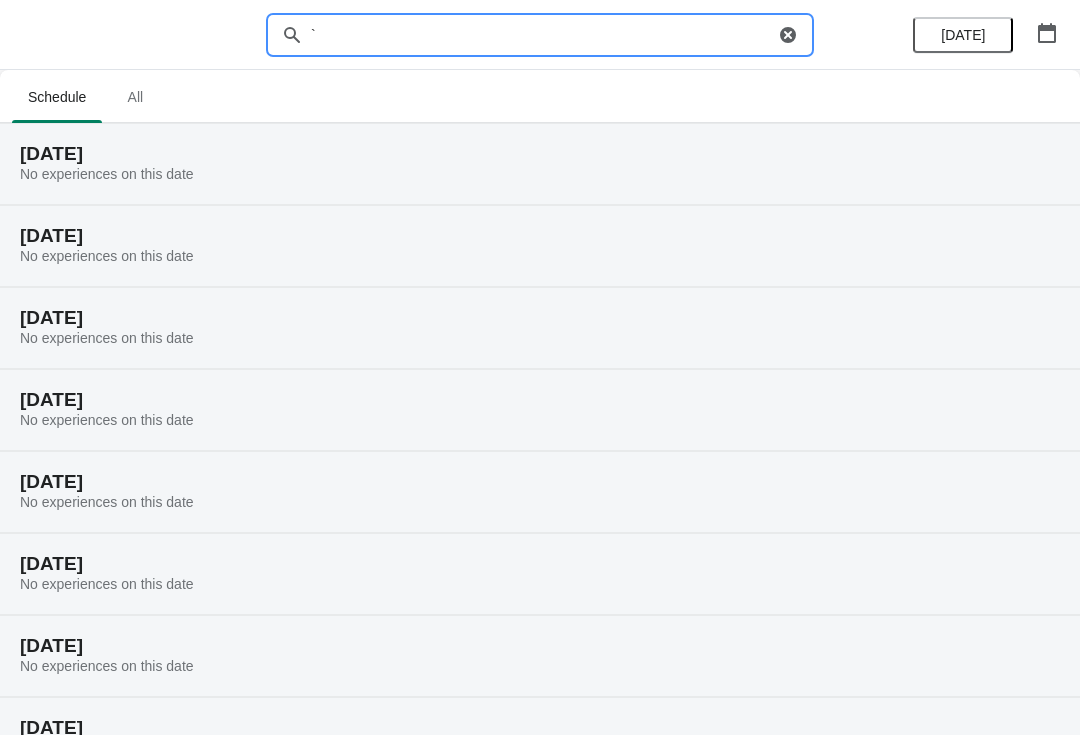 scroll, scrollTop: 0, scrollLeft: 0, axis: both 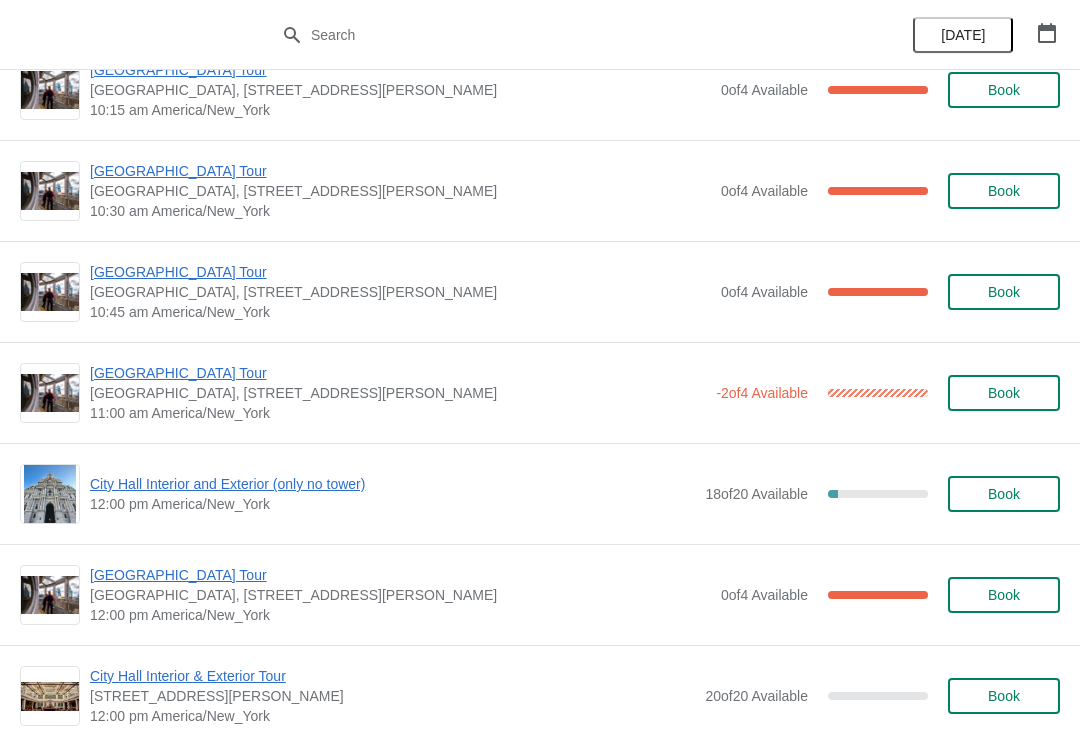 click on "[GEOGRAPHIC_DATA] Tour" at bounding box center [398, 373] 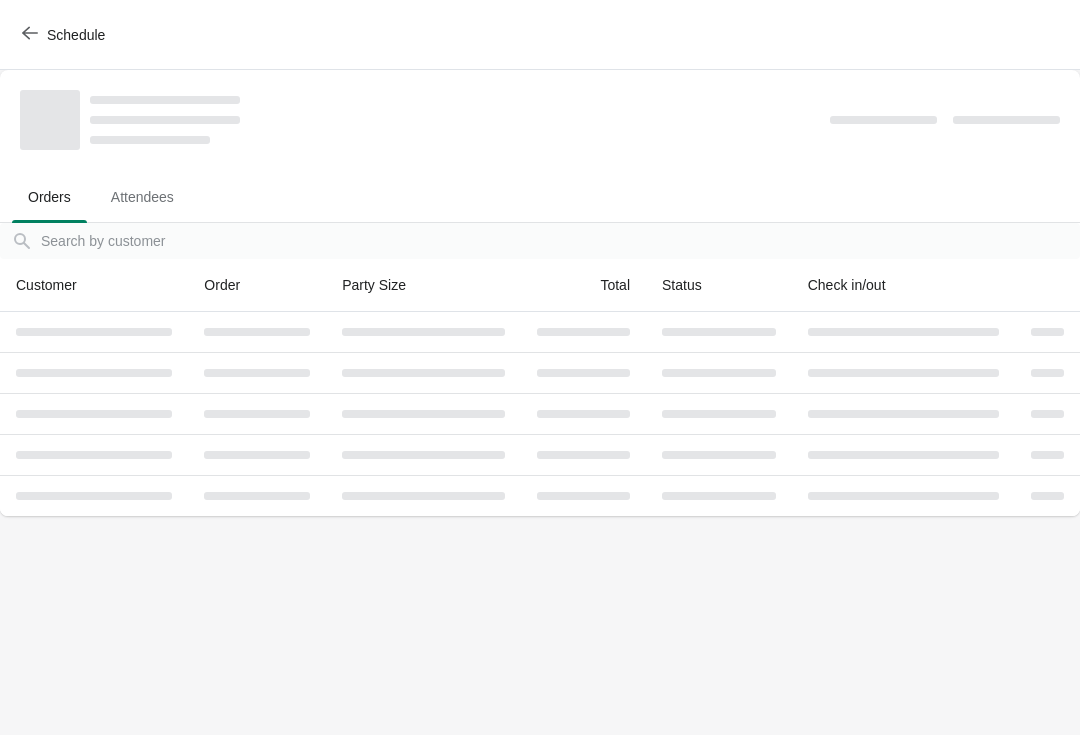 scroll, scrollTop: 0, scrollLeft: 0, axis: both 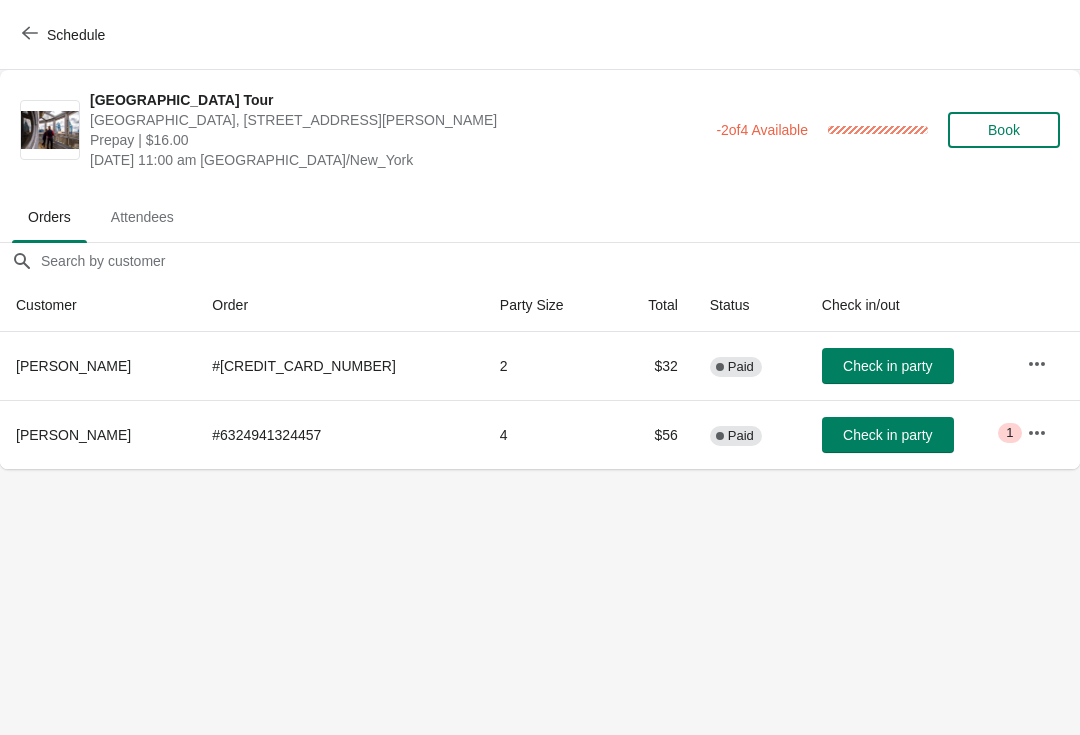 click 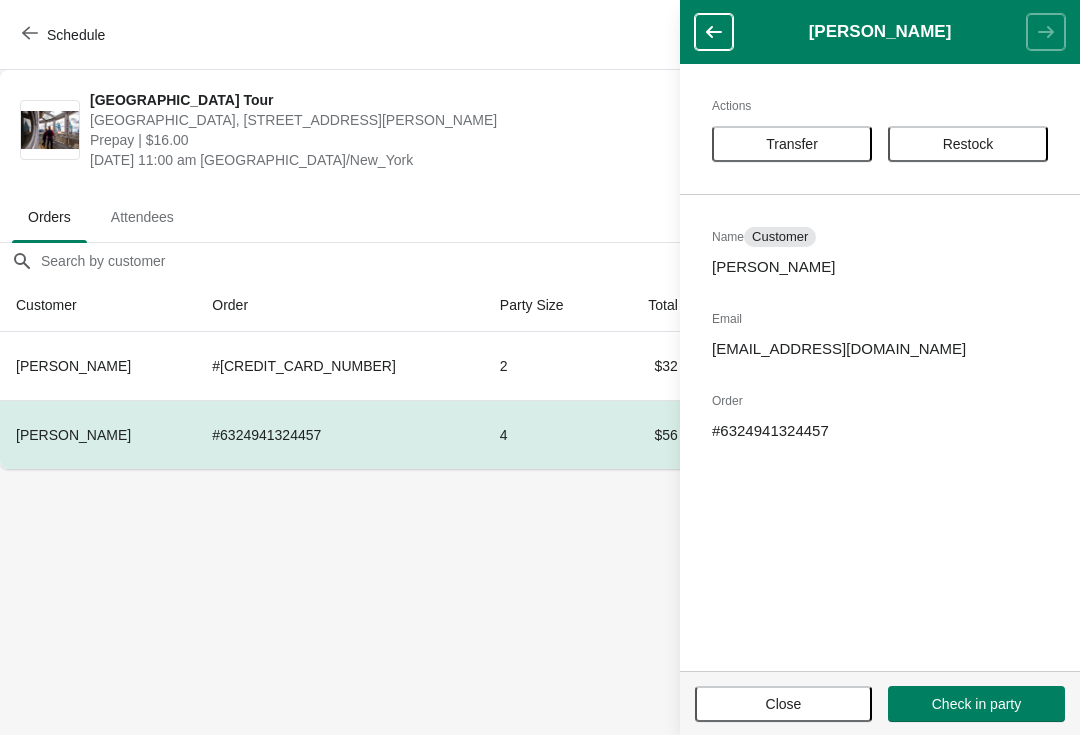 click 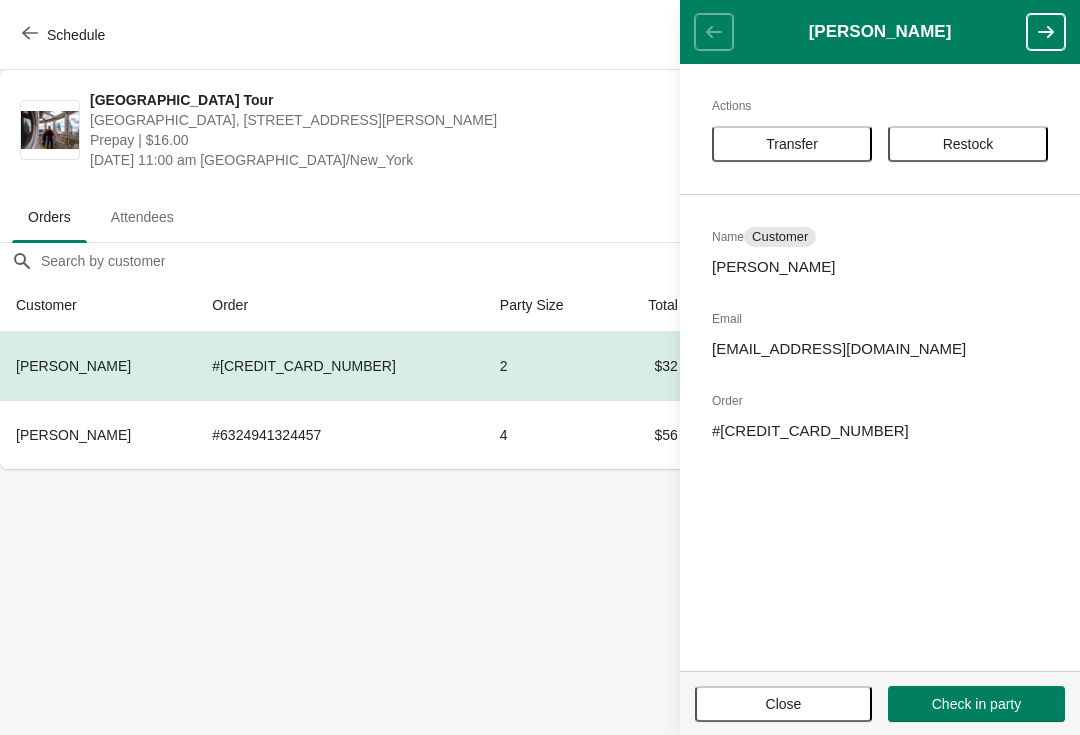 click on "[PERSON_NAME]" at bounding box center (880, 32) 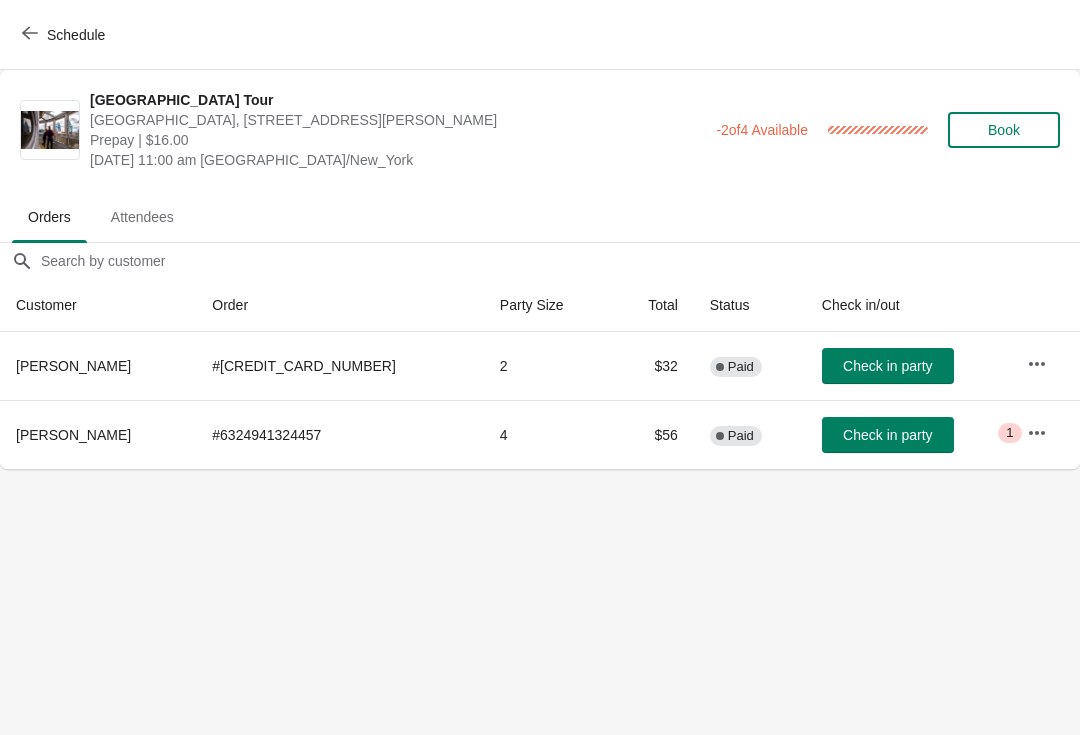 click on "Schedule" at bounding box center [65, 35] 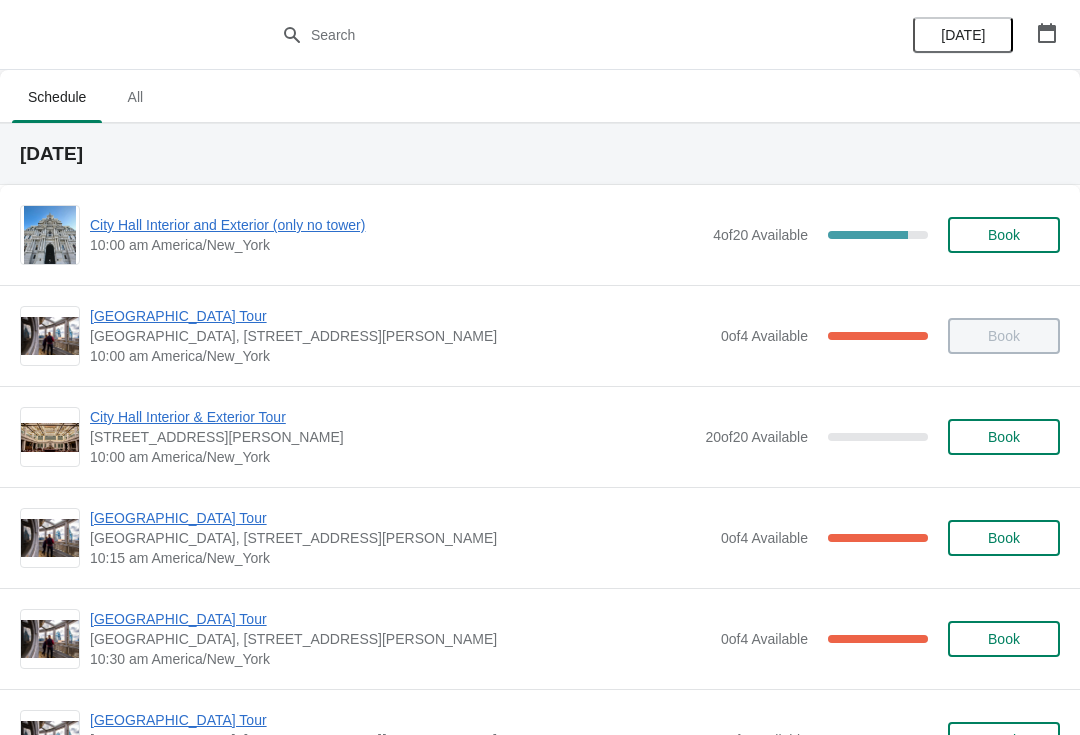 click on "[GEOGRAPHIC_DATA] Tour" at bounding box center (400, 518) 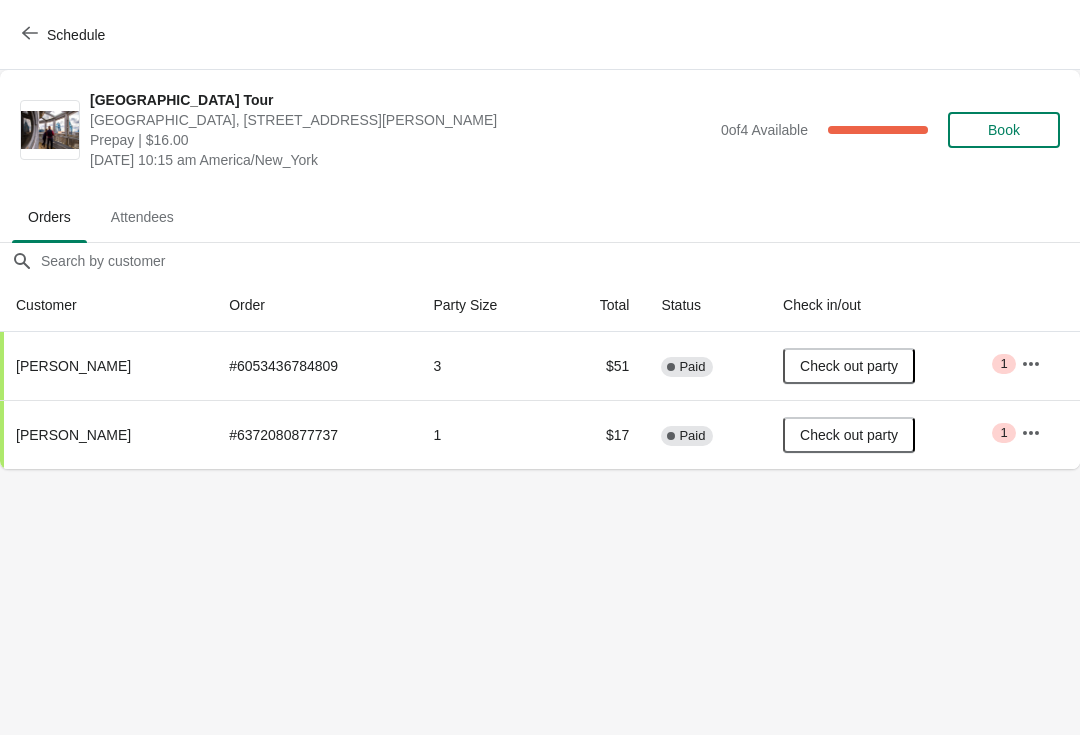 click at bounding box center [30, 34] 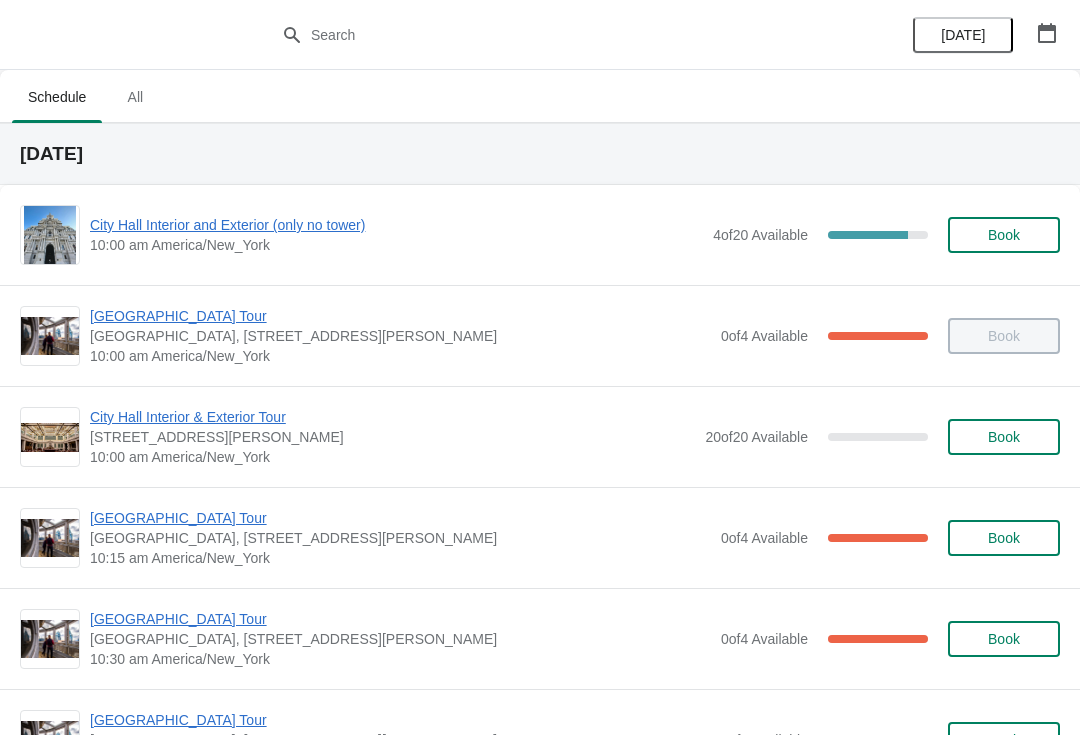 scroll, scrollTop: 0, scrollLeft: 0, axis: both 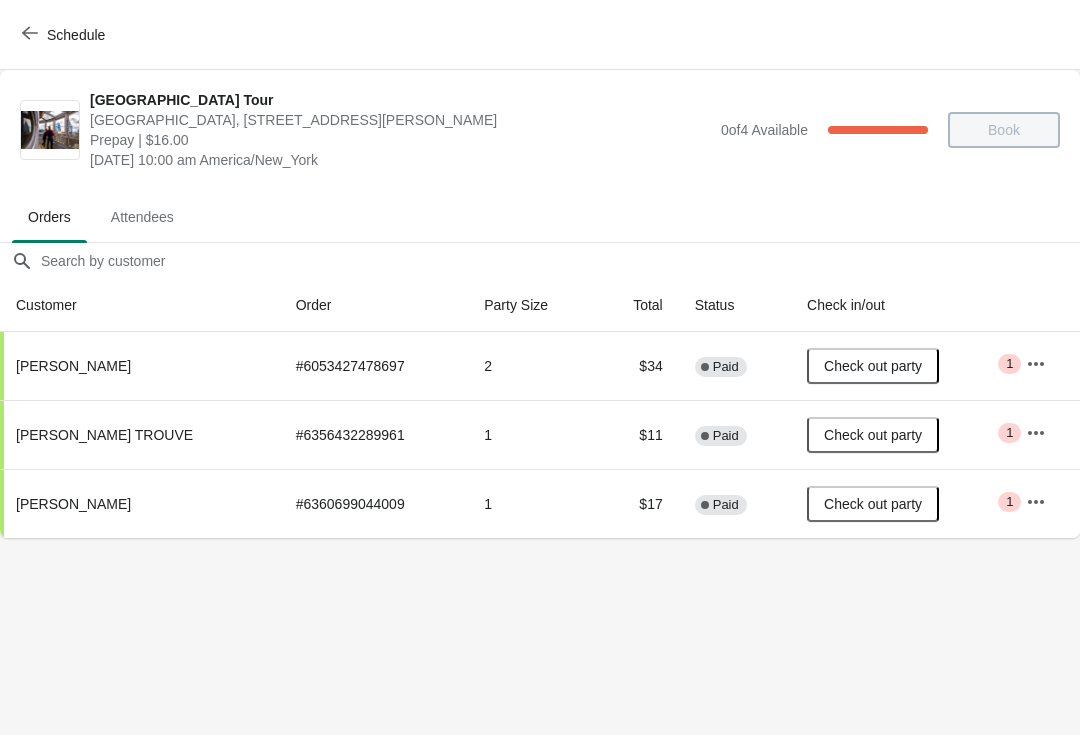 click 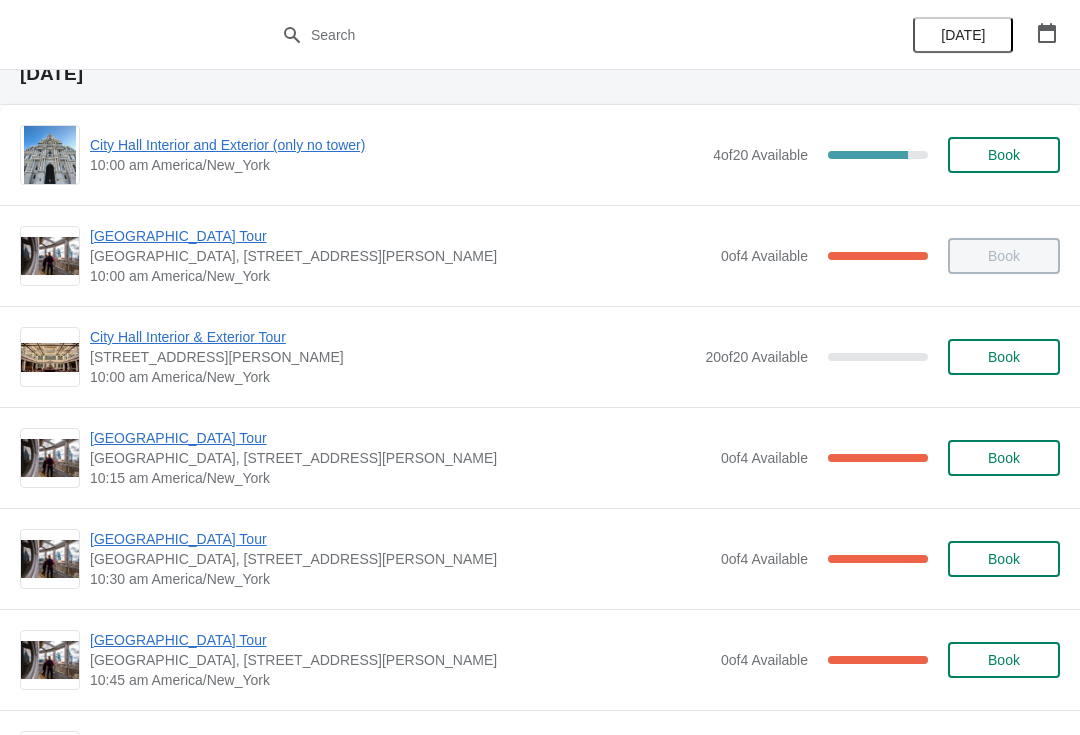 scroll, scrollTop: 81, scrollLeft: 0, axis: vertical 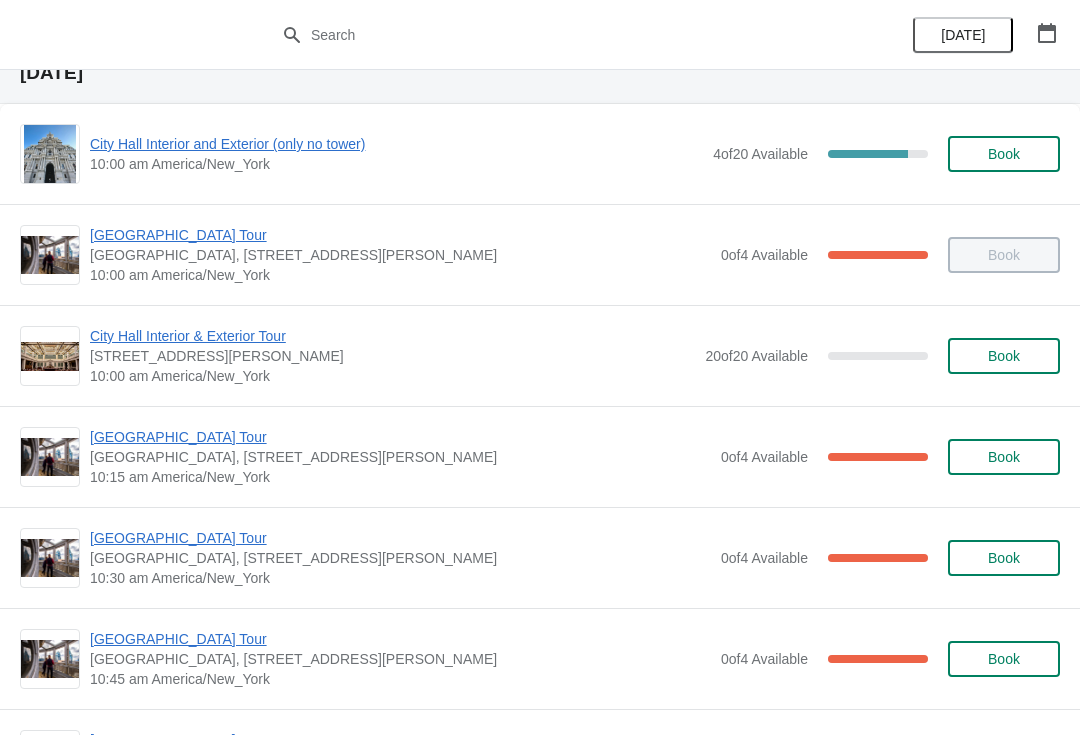 click on "[GEOGRAPHIC_DATA] Tour" at bounding box center [400, 538] 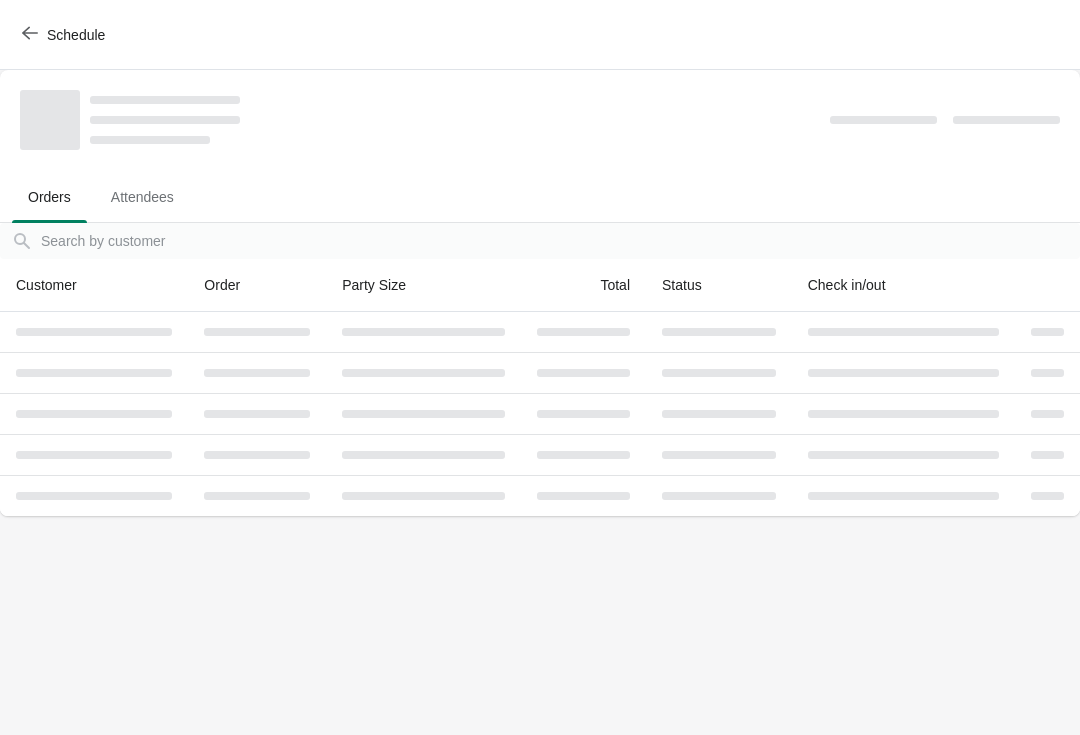 scroll, scrollTop: 0, scrollLeft: 0, axis: both 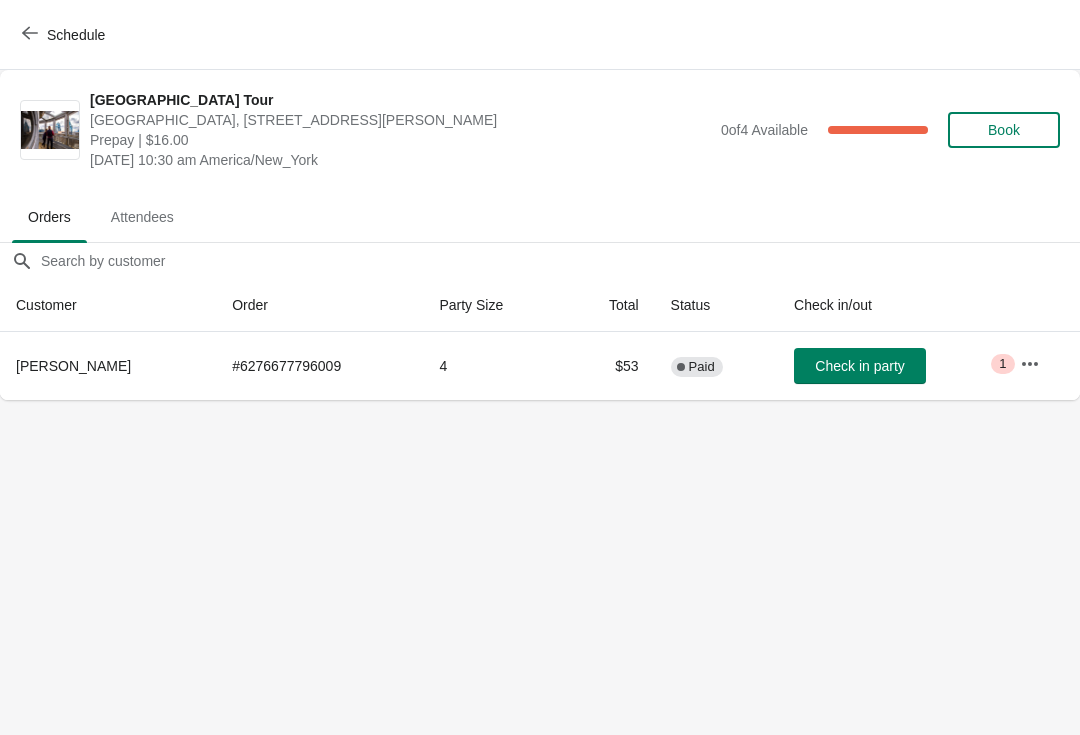 click on "Schedule" at bounding box center [65, 35] 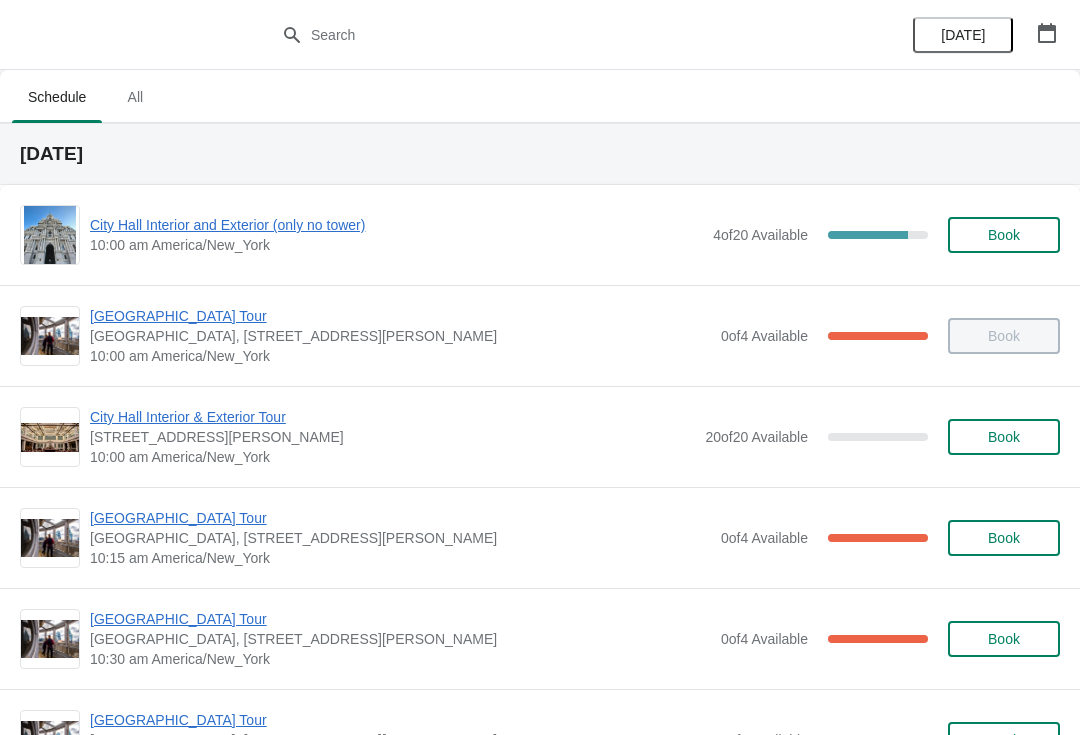 click on "[GEOGRAPHIC_DATA] [GEOGRAPHIC_DATA], [STREET_ADDRESS][PERSON_NAME] 10:15 am America/New_York 0  of  4   Available 100 % Book" at bounding box center (540, 537) 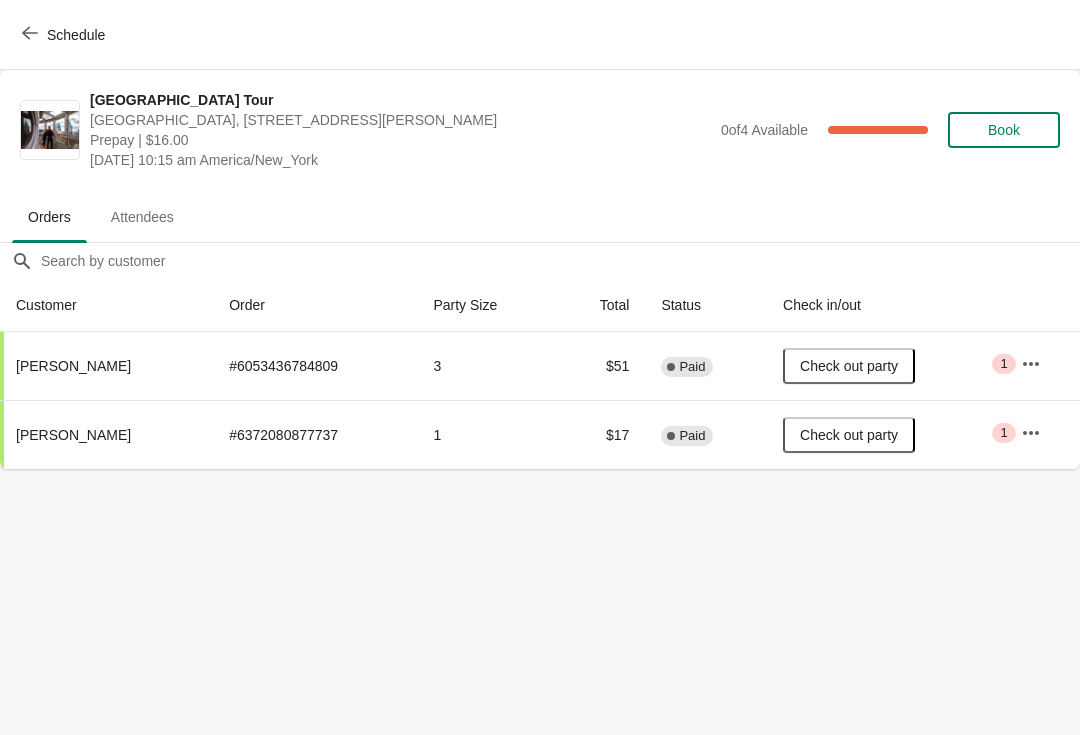 click on "City Hall Tower Tour City Hall Visitor Center, 1400 John F Kennedy Boulevard Suite 121, Philadelphia, PA, USA Prepay | $16.00 Tuesday, July 22, 2025 | 10:15 am America/New_York 0  of  4   Available 100 % Book" at bounding box center (540, 130) 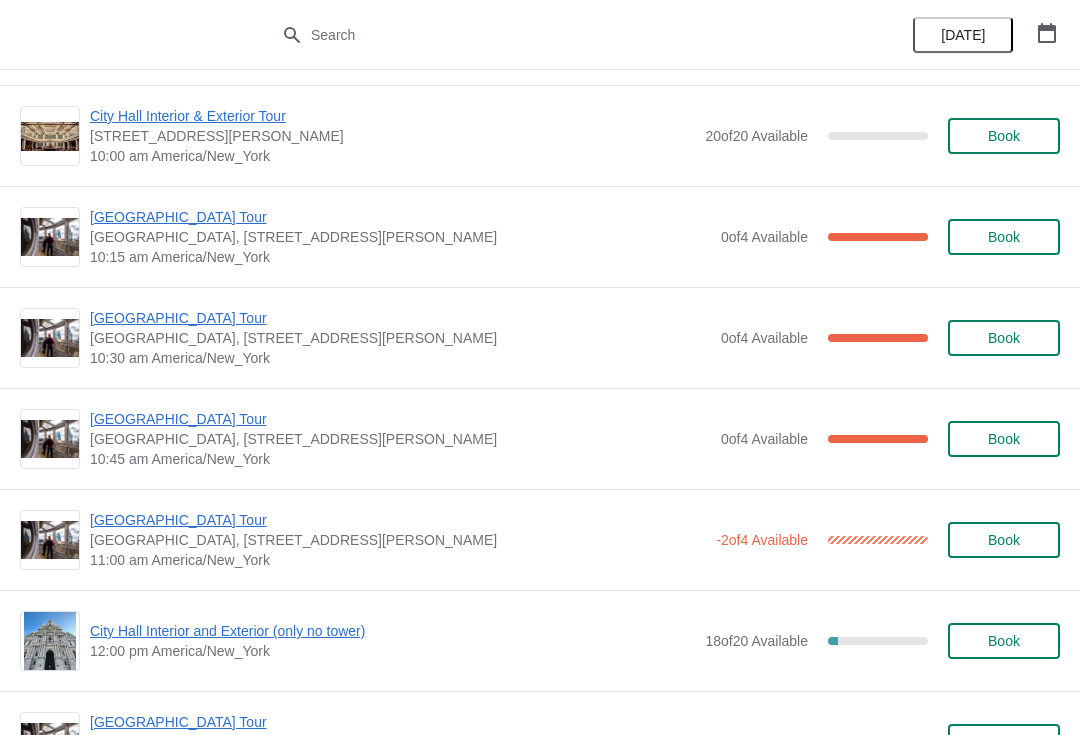 scroll, scrollTop: 304, scrollLeft: 0, axis: vertical 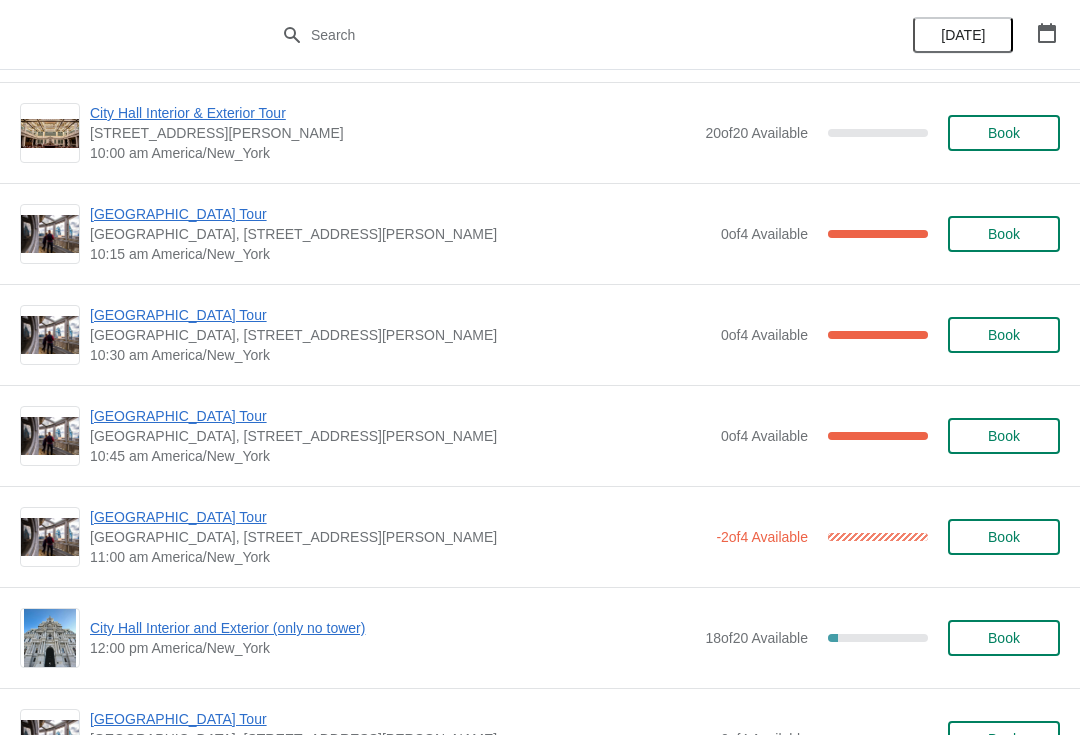 click on "[GEOGRAPHIC_DATA] Tour" at bounding box center [400, 315] 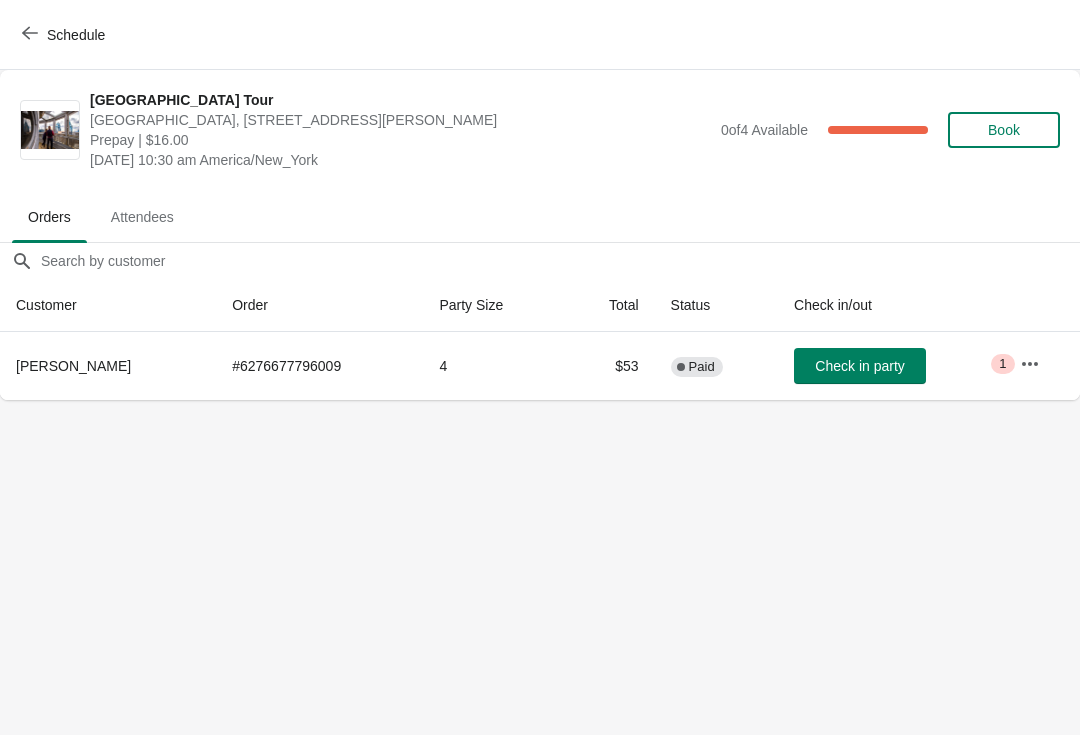 scroll, scrollTop: 0, scrollLeft: 0, axis: both 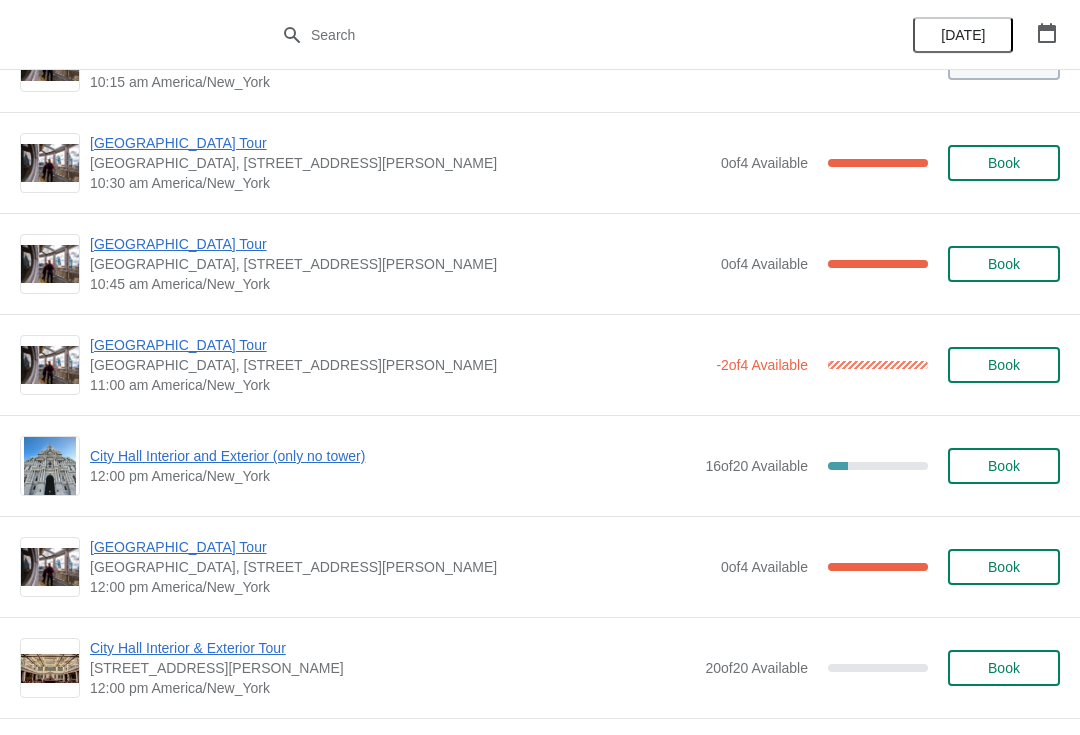 click on "[GEOGRAPHIC_DATA] Tour" at bounding box center [398, 345] 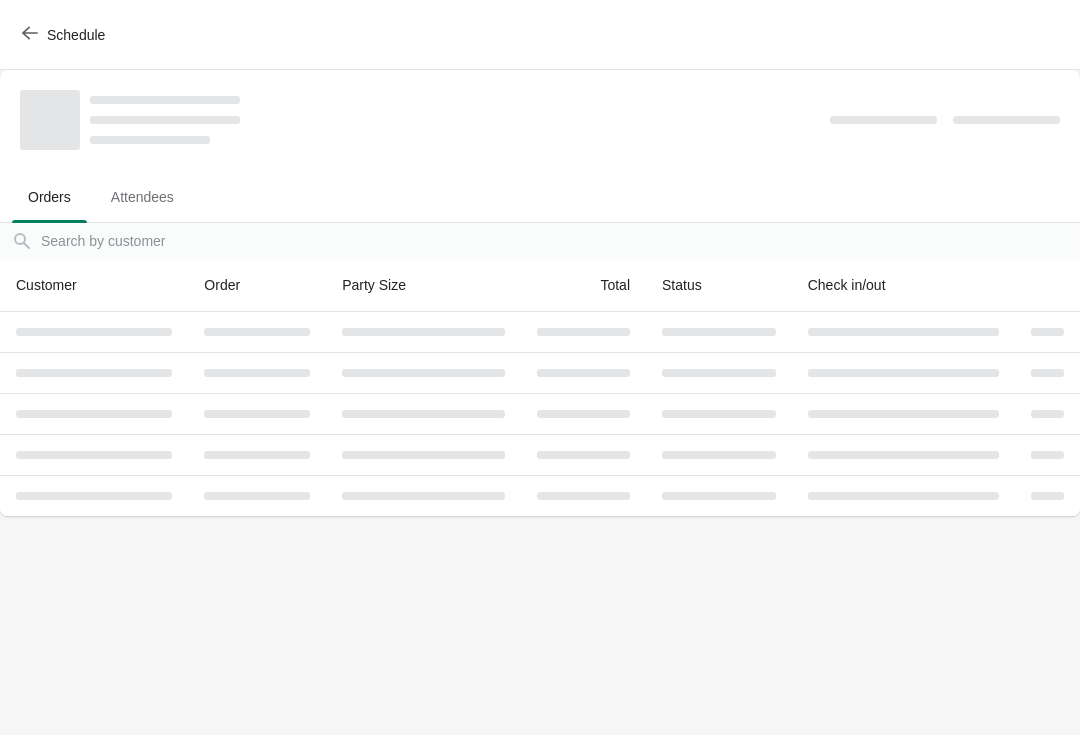 scroll, scrollTop: 0, scrollLeft: 0, axis: both 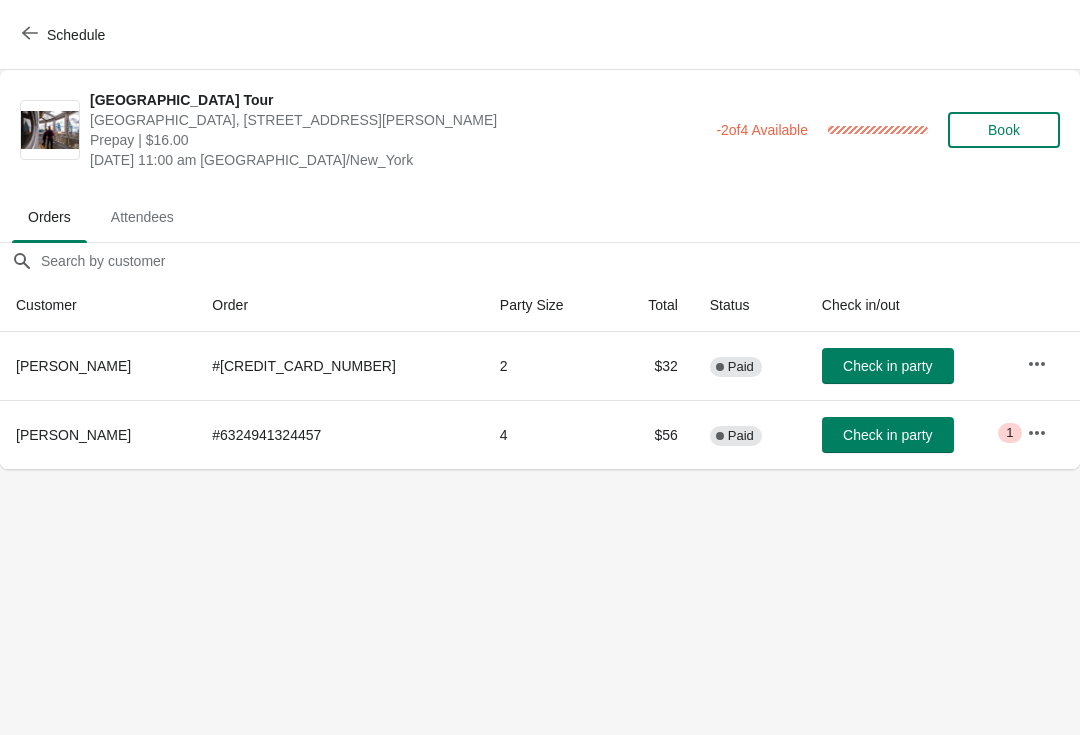 click on "Check in party" at bounding box center (887, 435) 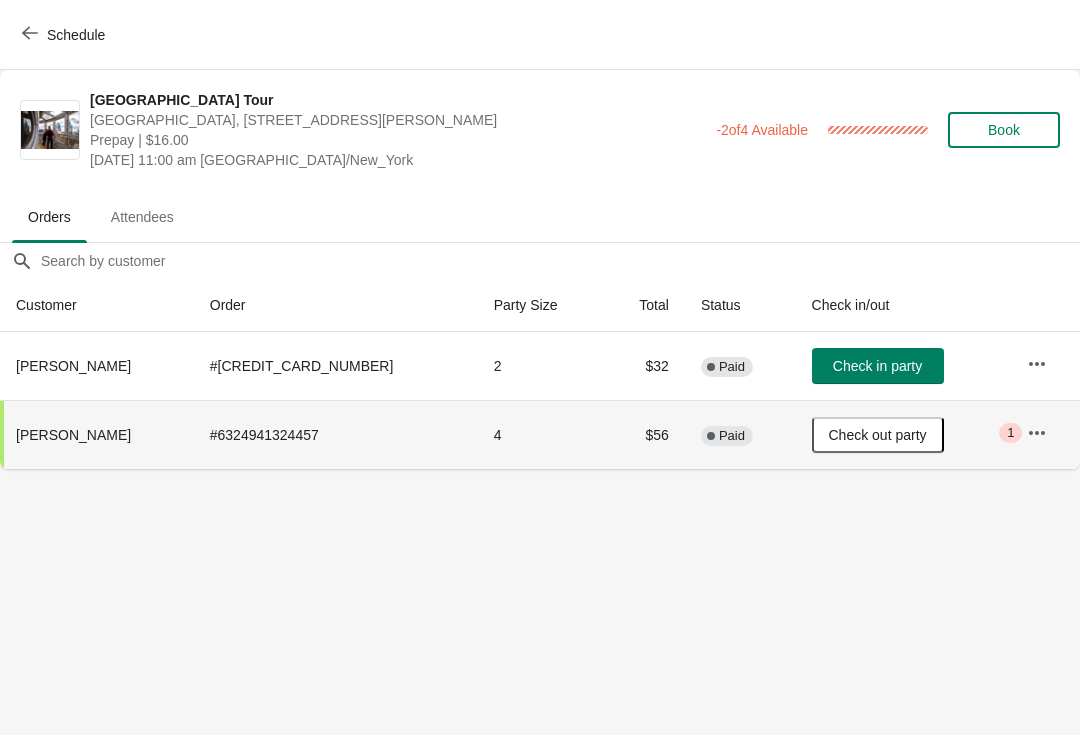 click on "Schedule" at bounding box center [65, 35] 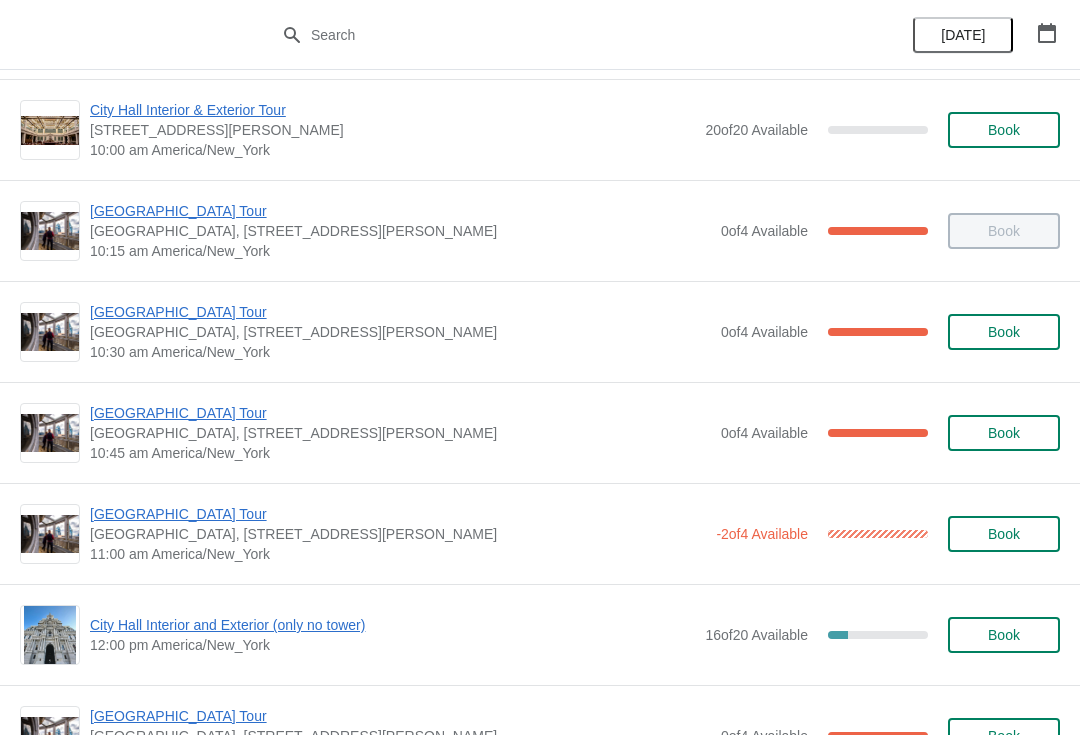 scroll, scrollTop: 308, scrollLeft: 0, axis: vertical 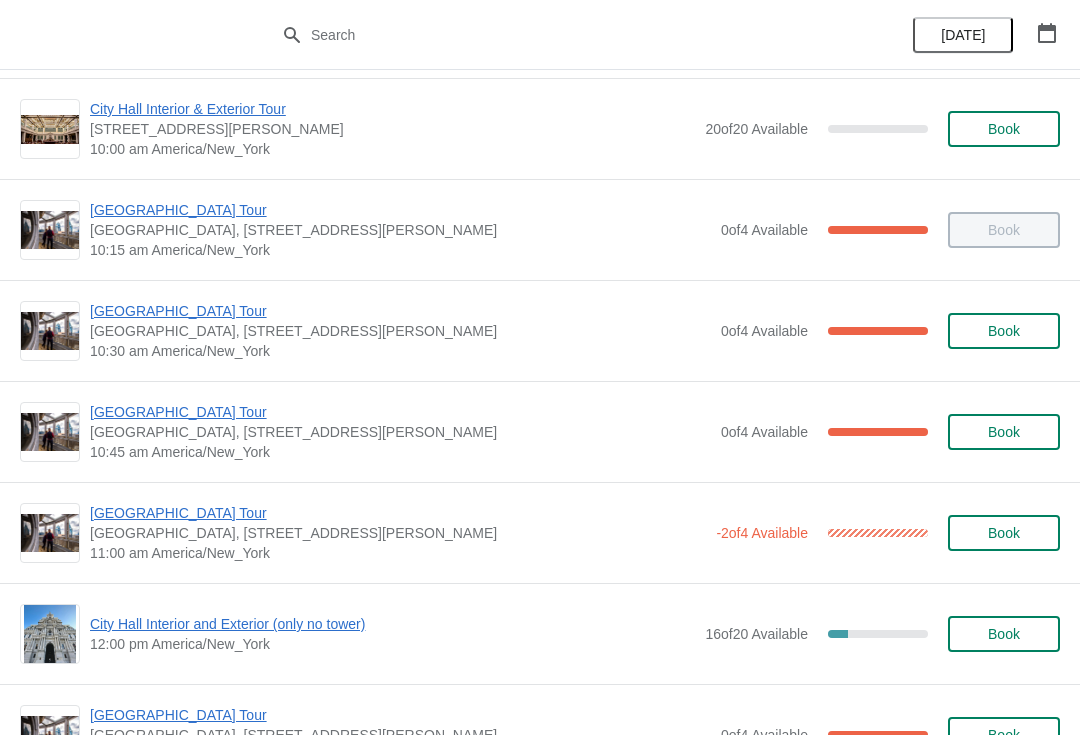 click on "[GEOGRAPHIC_DATA] Tour" at bounding box center [400, 412] 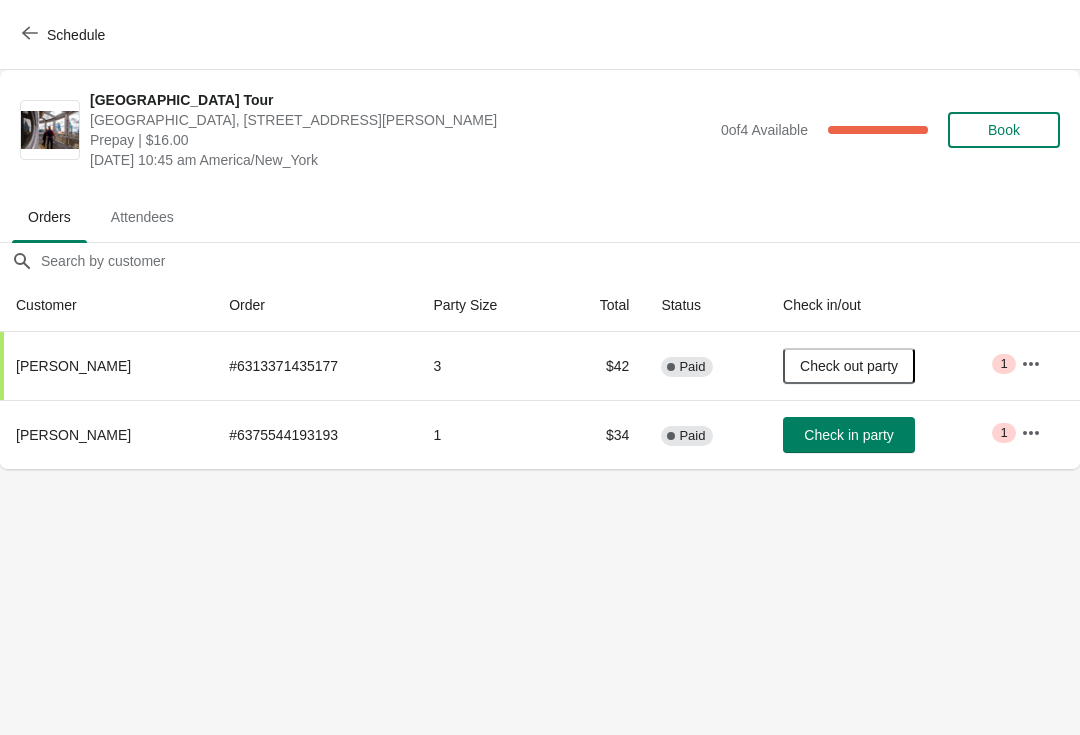 click on "Check in party" at bounding box center [849, 435] 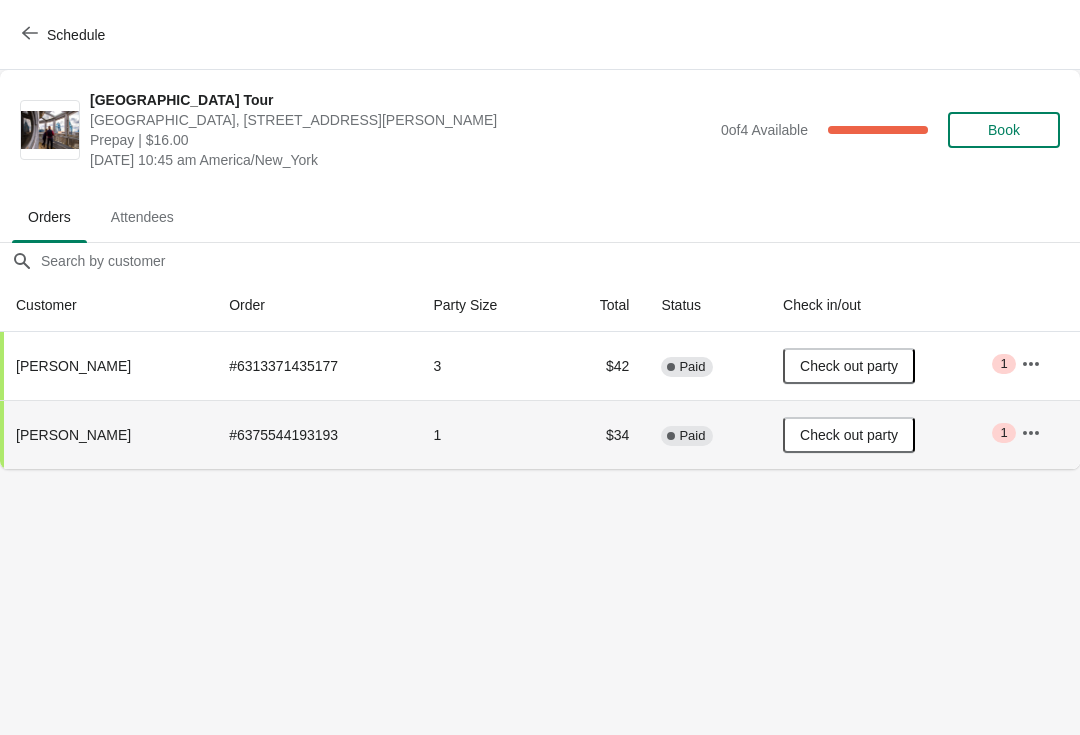 click on "Schedule" at bounding box center [65, 34] 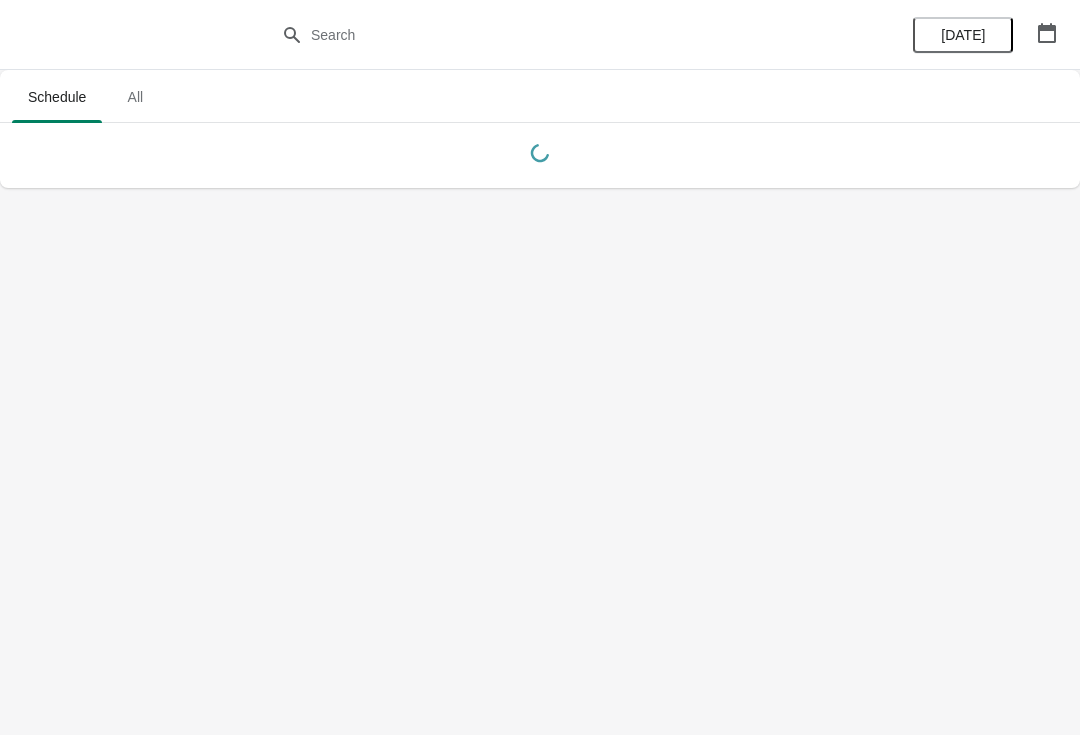 click at bounding box center (1047, 33) 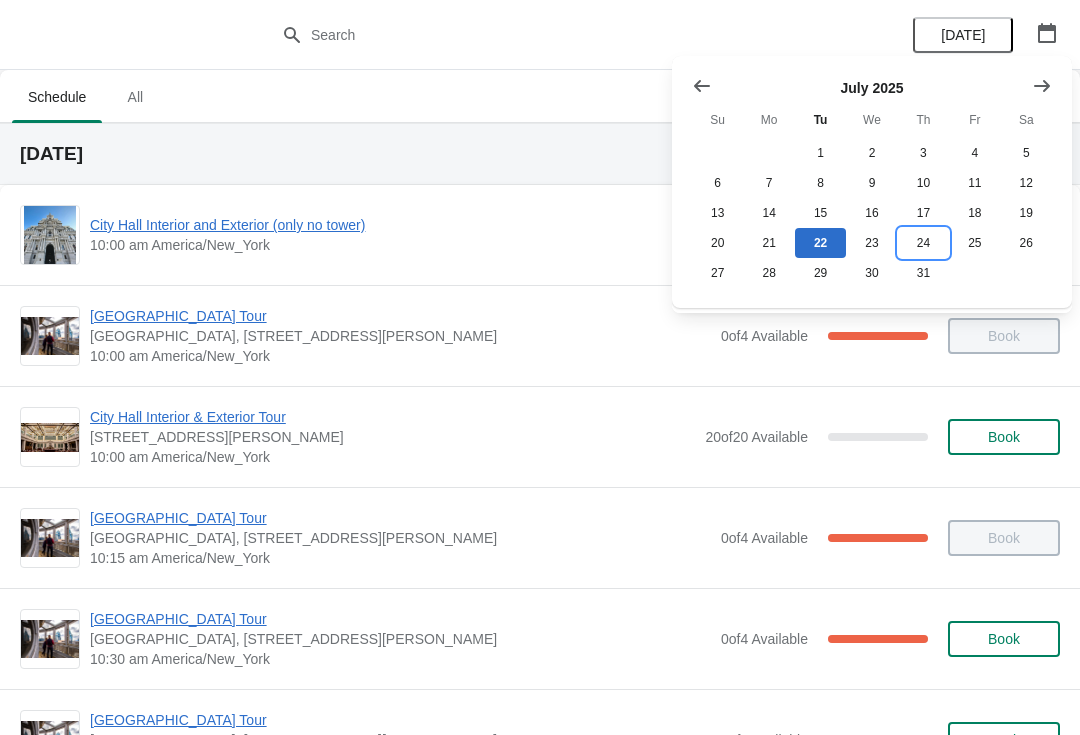 click on "24" at bounding box center [923, 243] 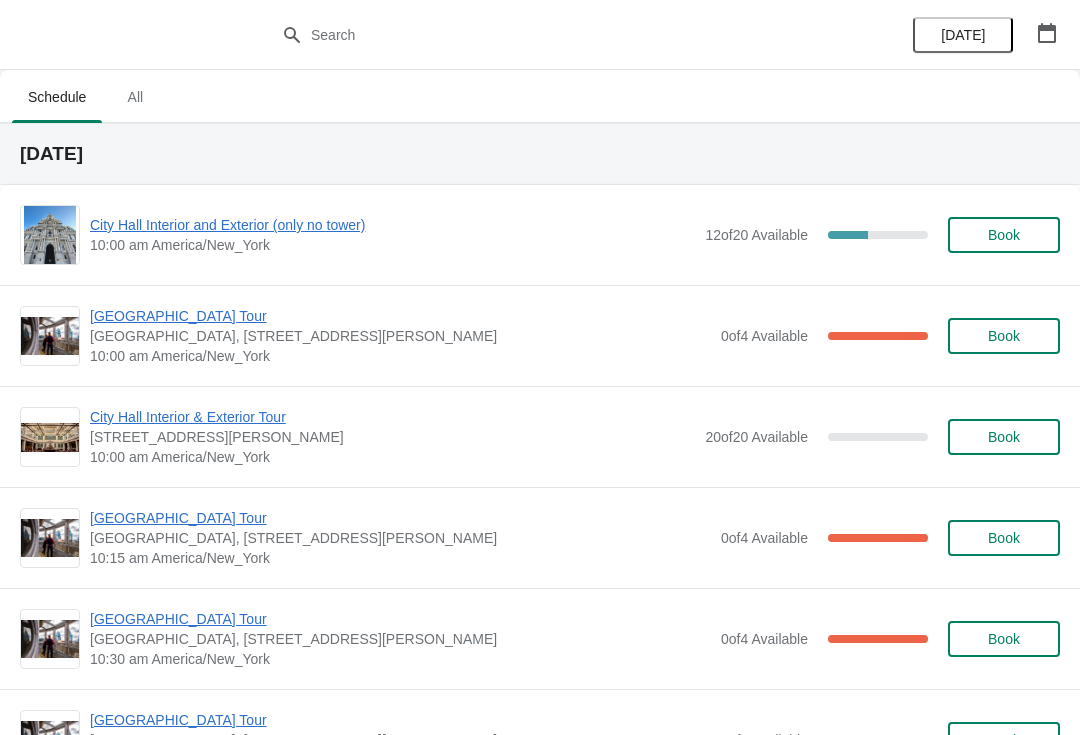 click on "[GEOGRAPHIC_DATA] Tour" at bounding box center [400, 619] 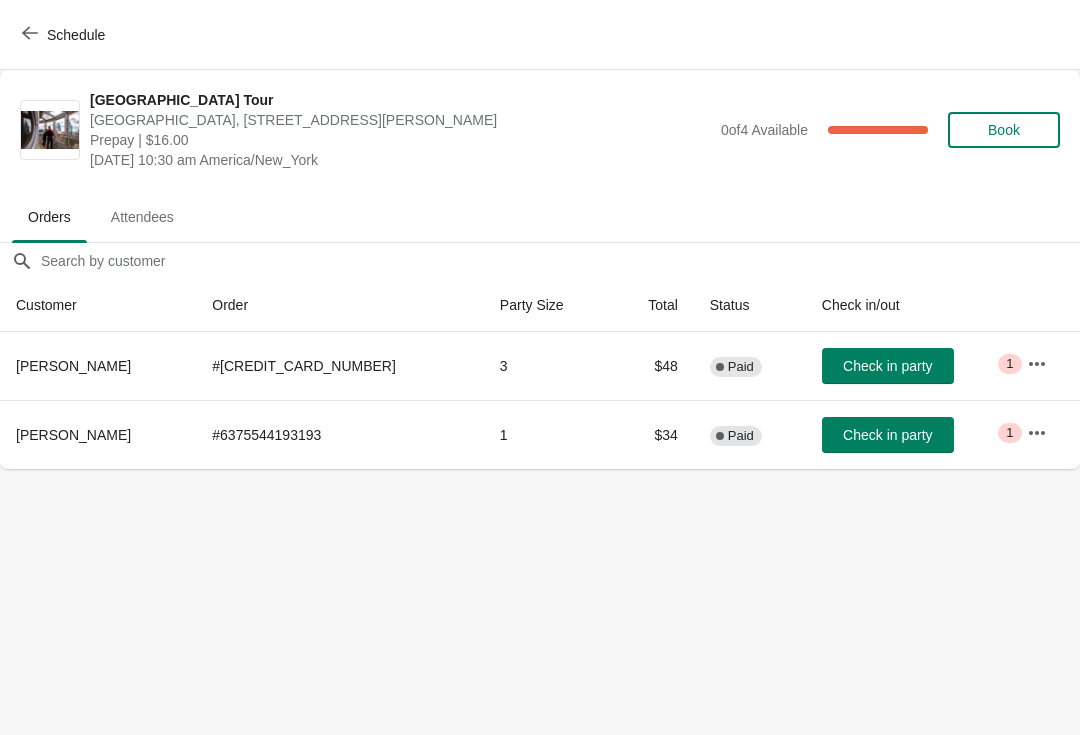 click 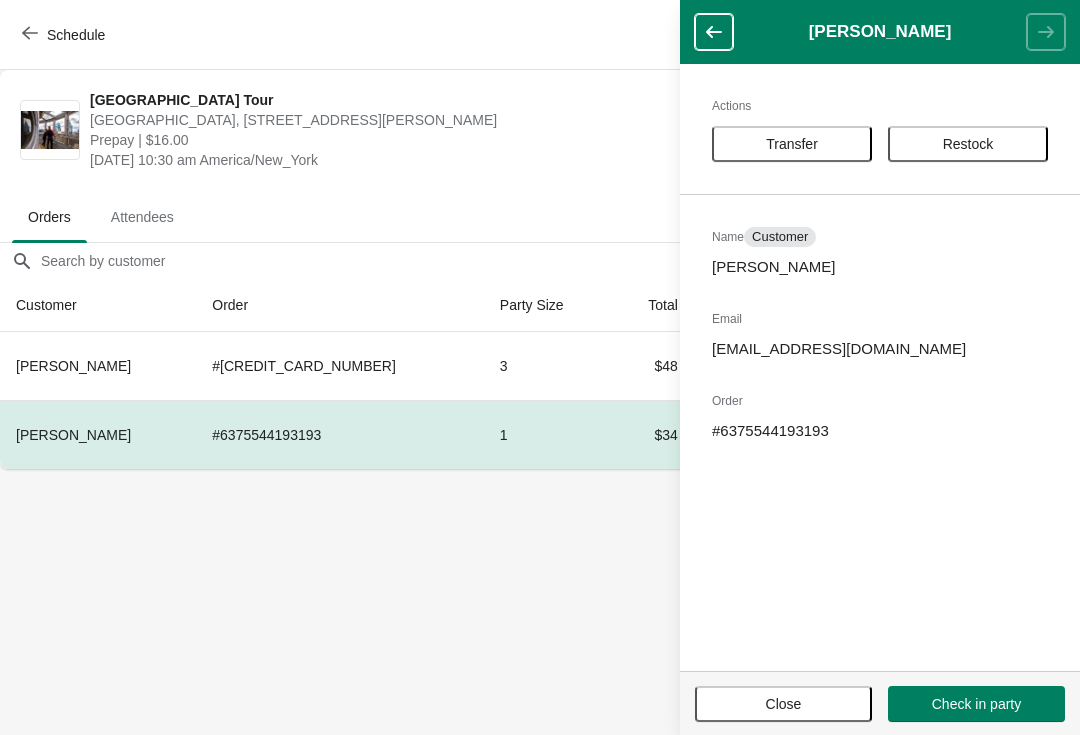 click on "Transfer" at bounding box center [792, 144] 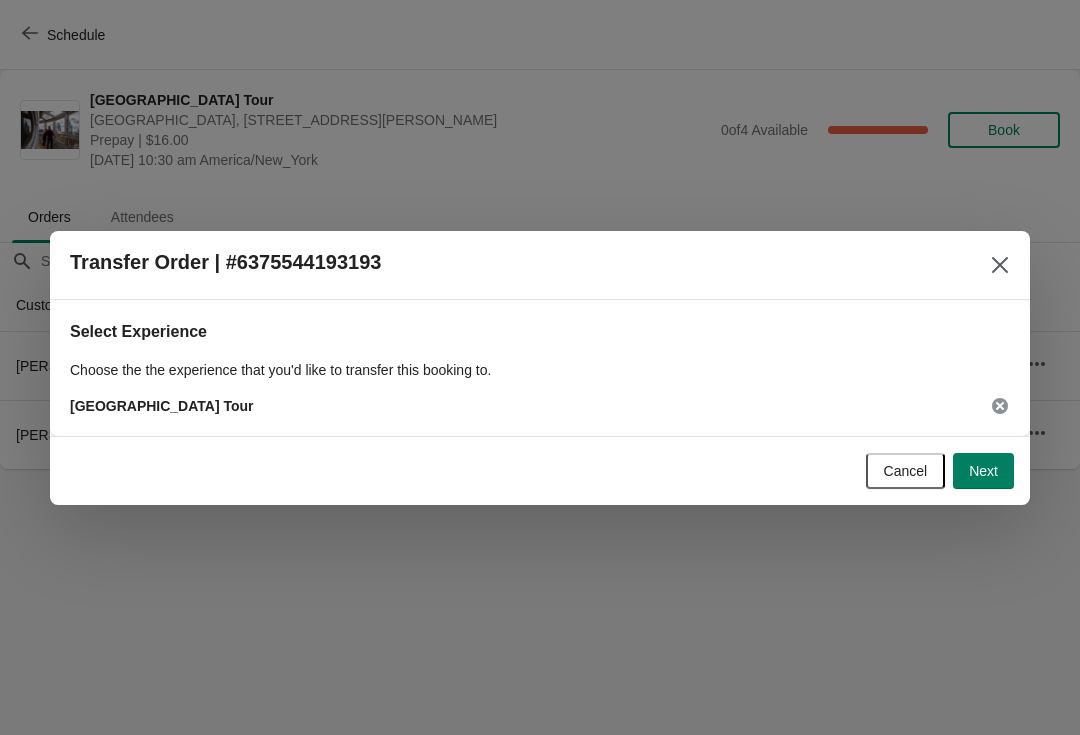 click on "Next" at bounding box center [983, 471] 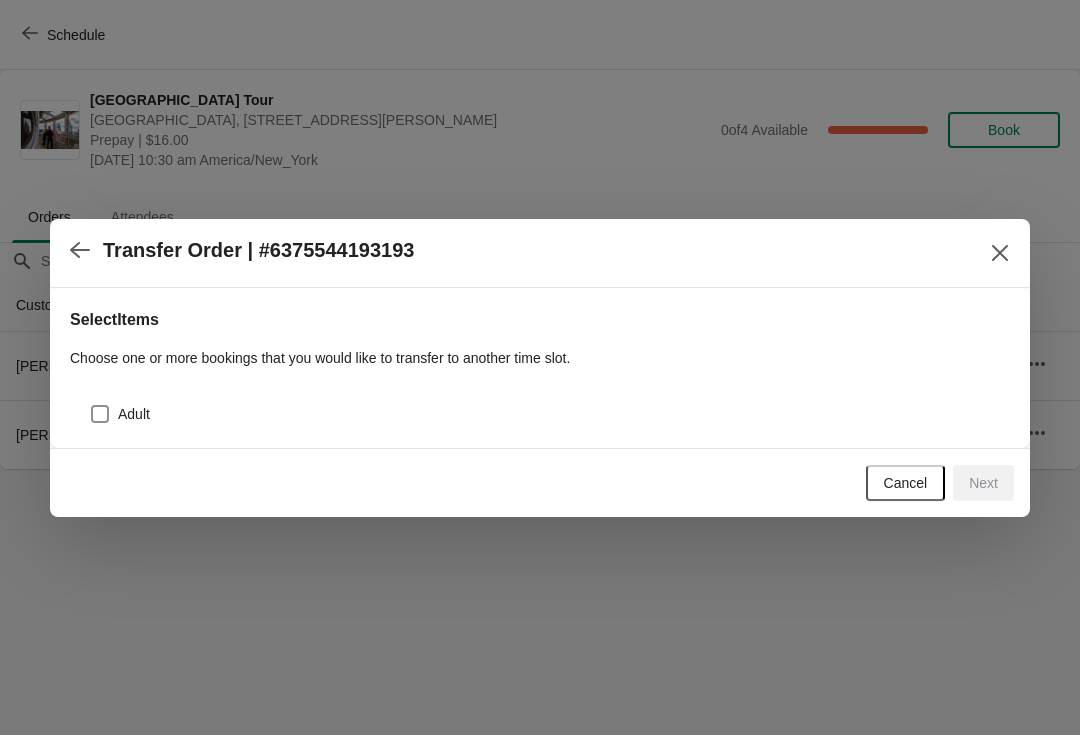 click on "Adult" at bounding box center [540, 406] 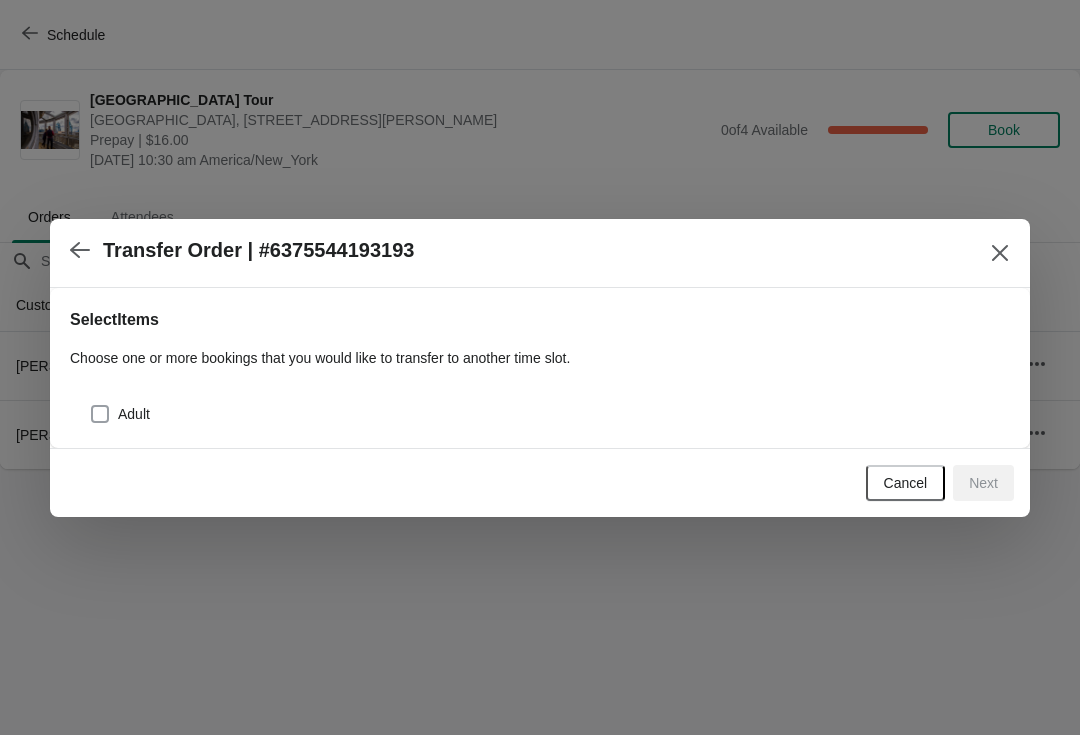 click at bounding box center [100, 414] 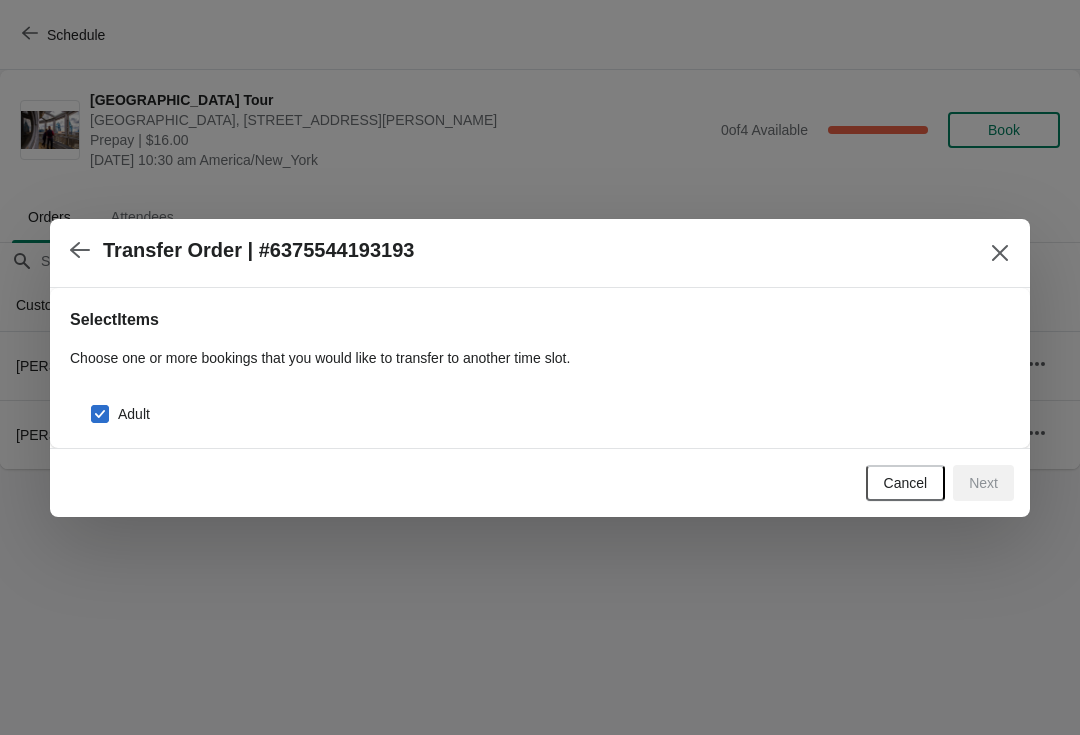 checkbox on "true" 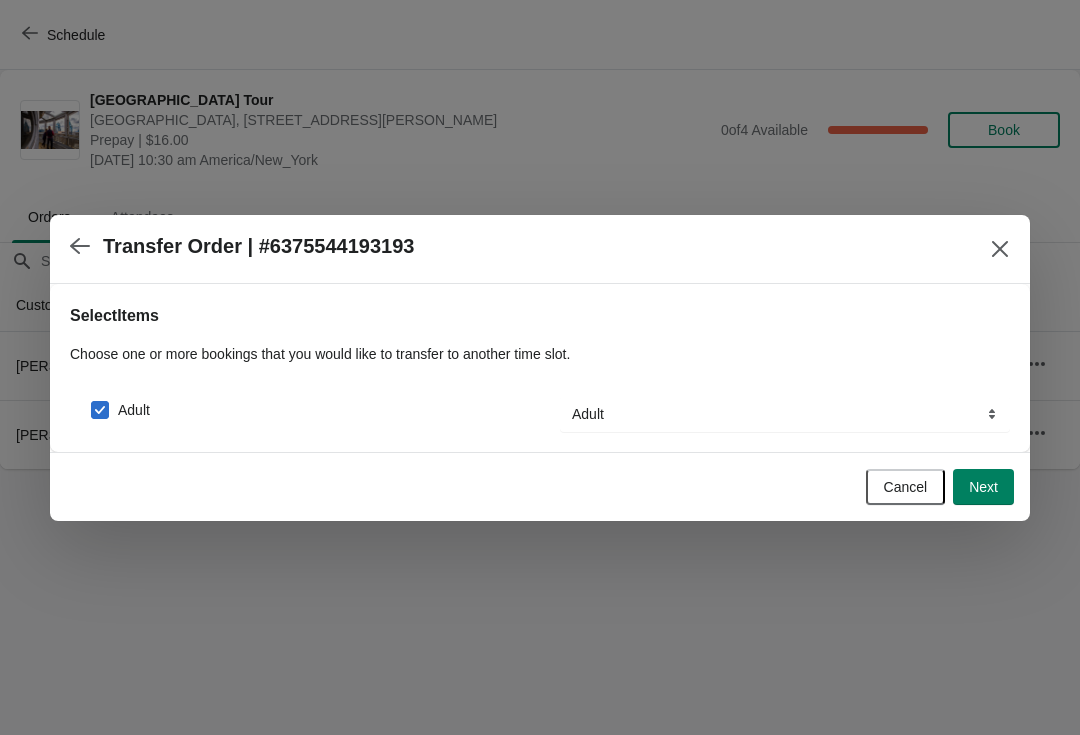 click on "Next" at bounding box center [983, 487] 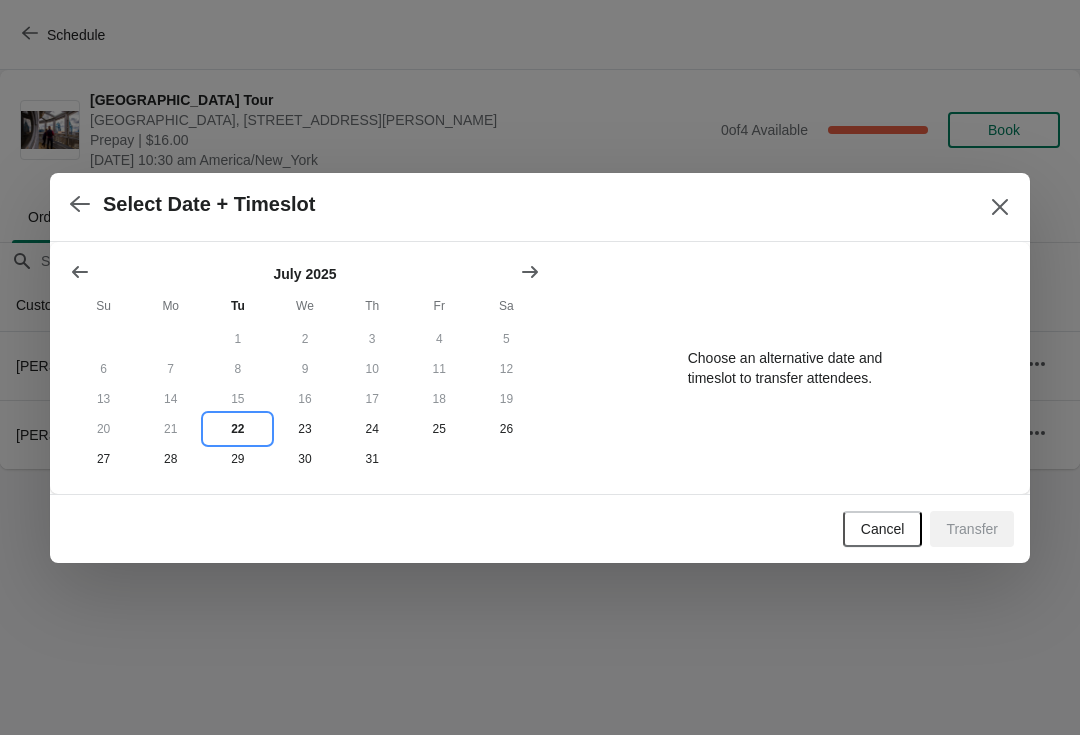 click on "22" at bounding box center (237, 429) 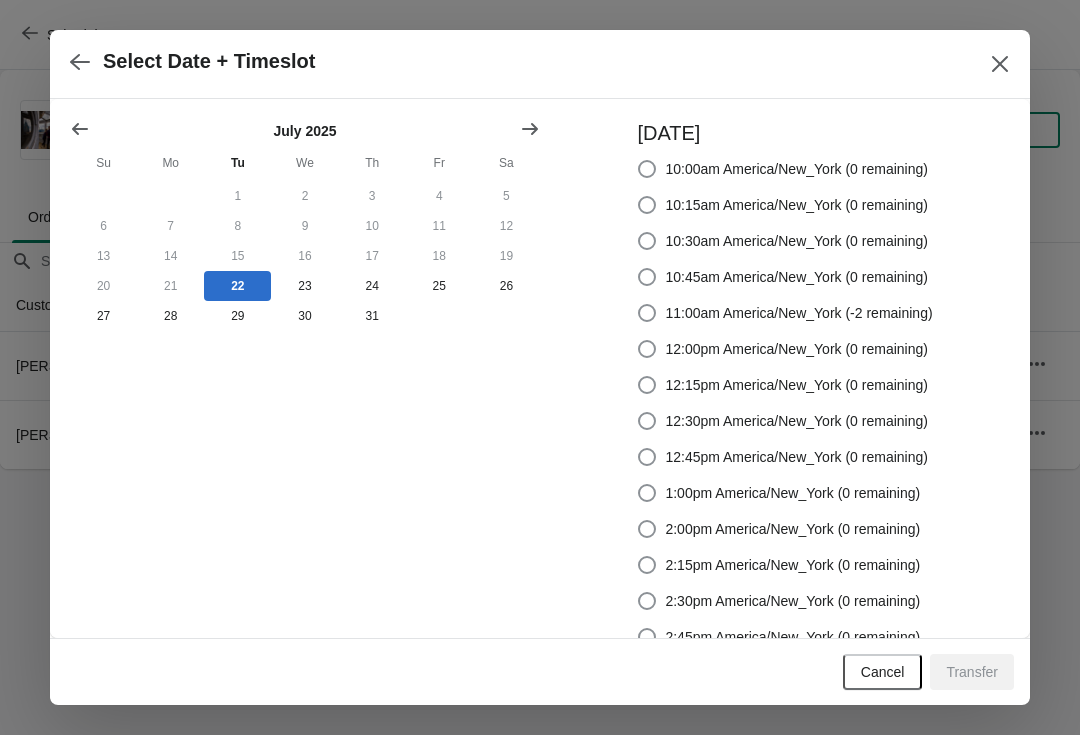 click at bounding box center (647, 277) 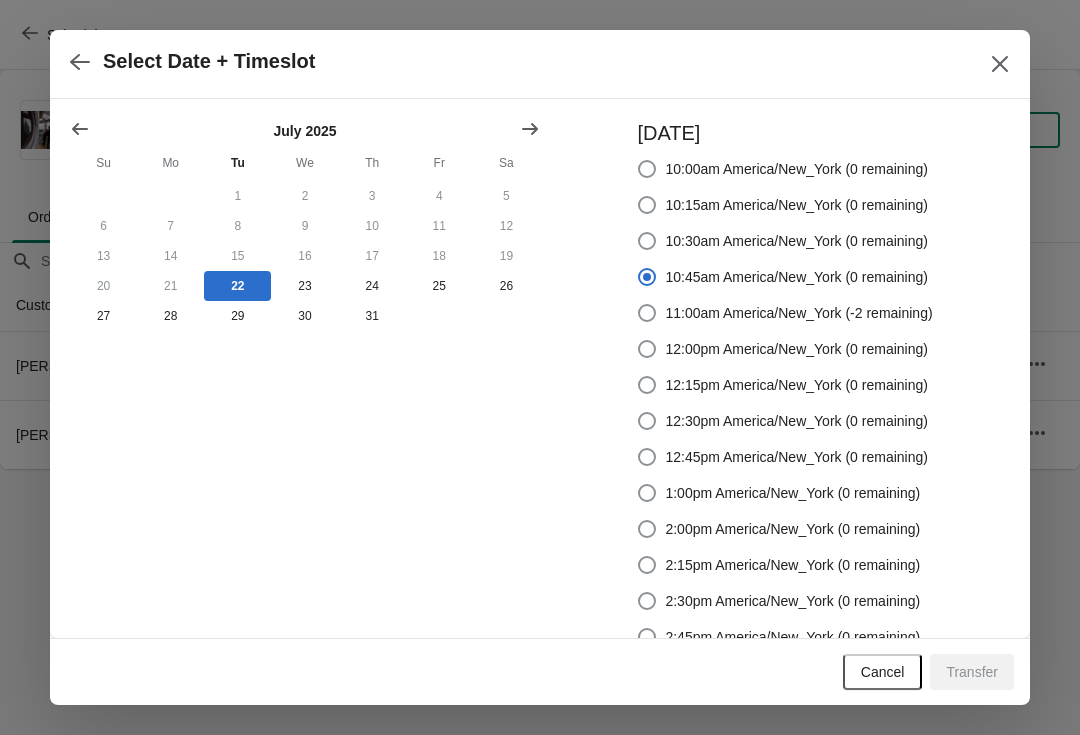 radio on "true" 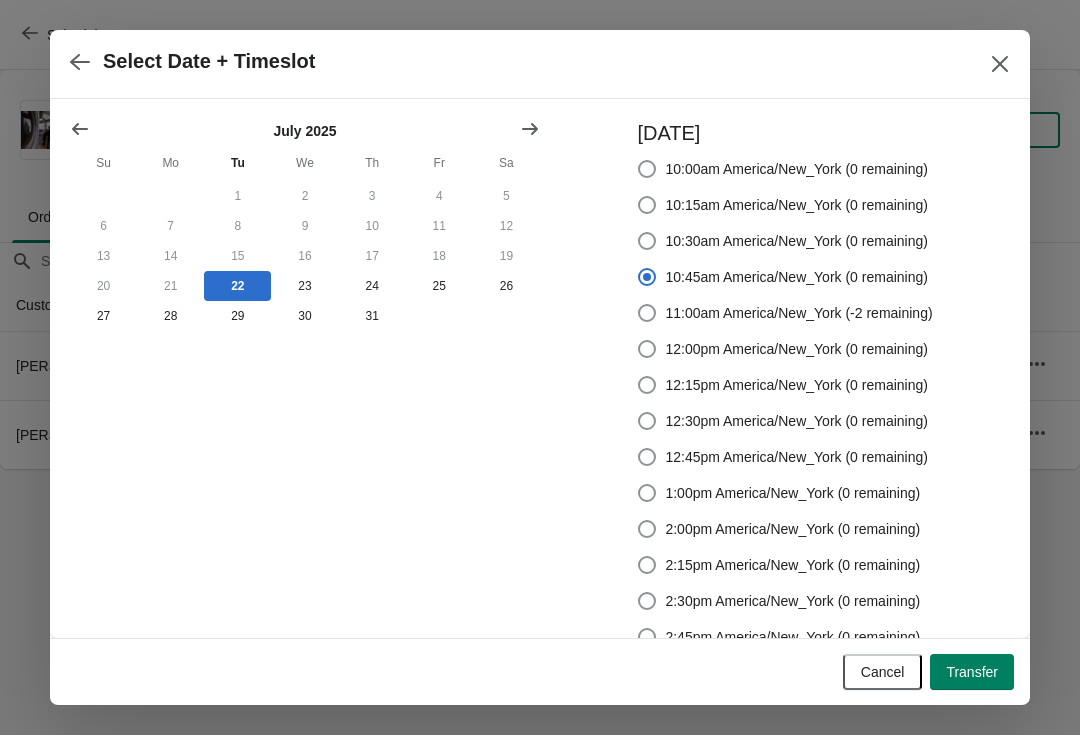 click on "Transfer" at bounding box center (972, 672) 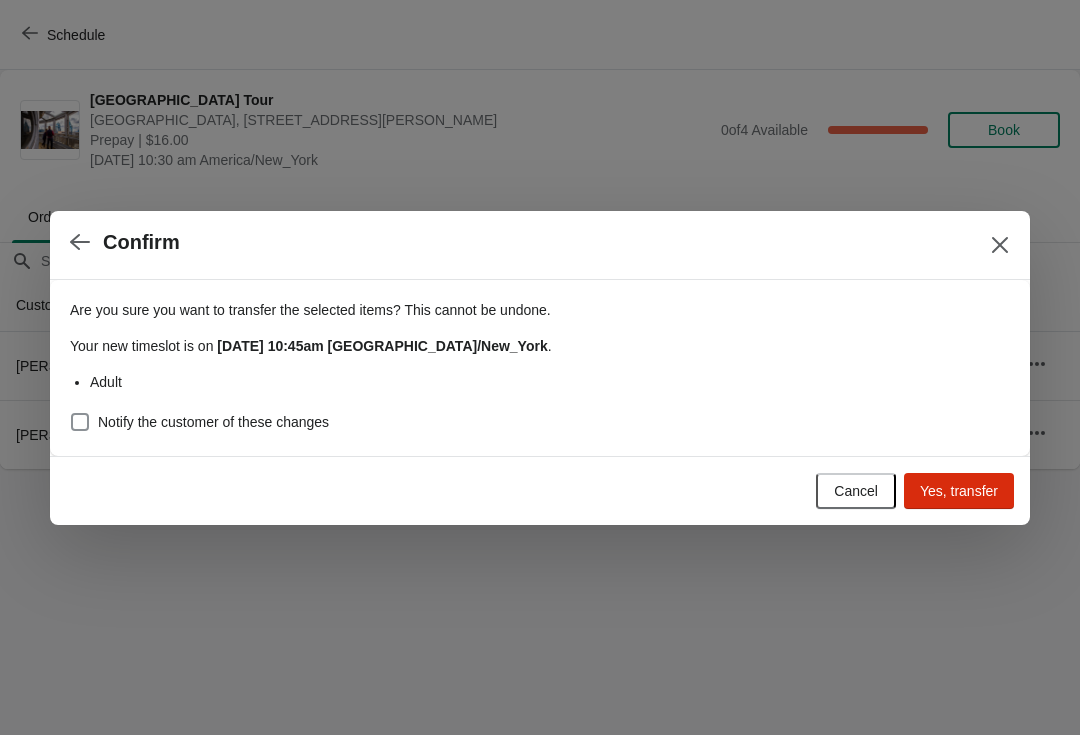 click on "Cancel Yes, transfer" at bounding box center [536, 487] 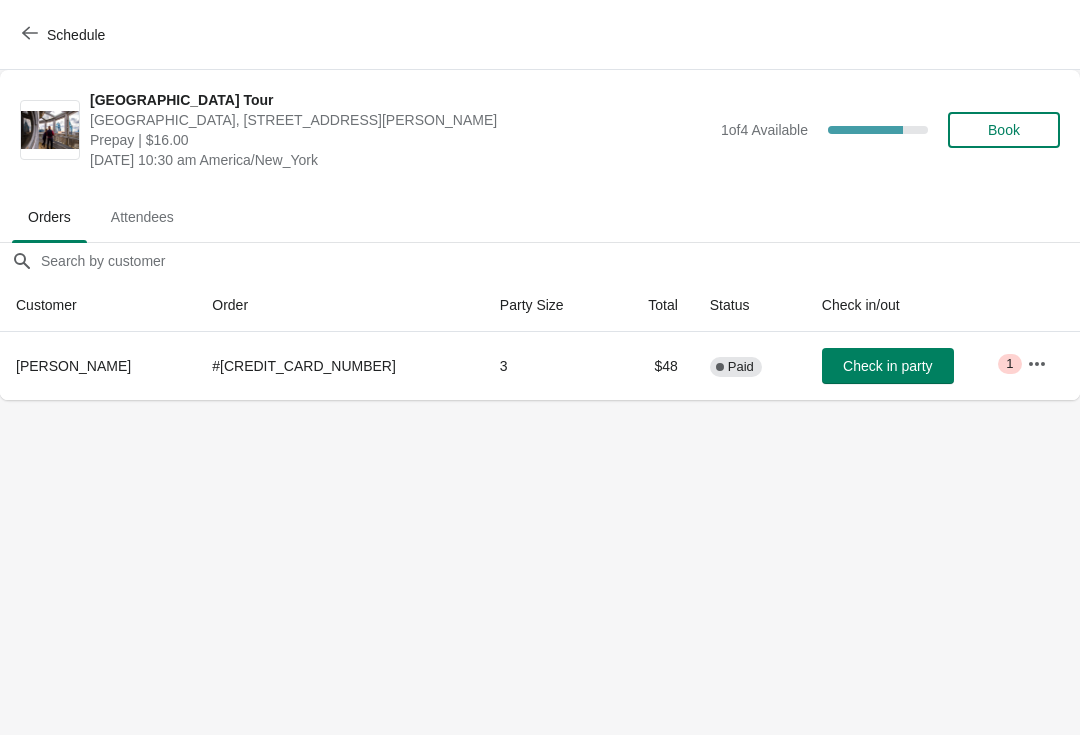 click on "Schedule" at bounding box center (65, 35) 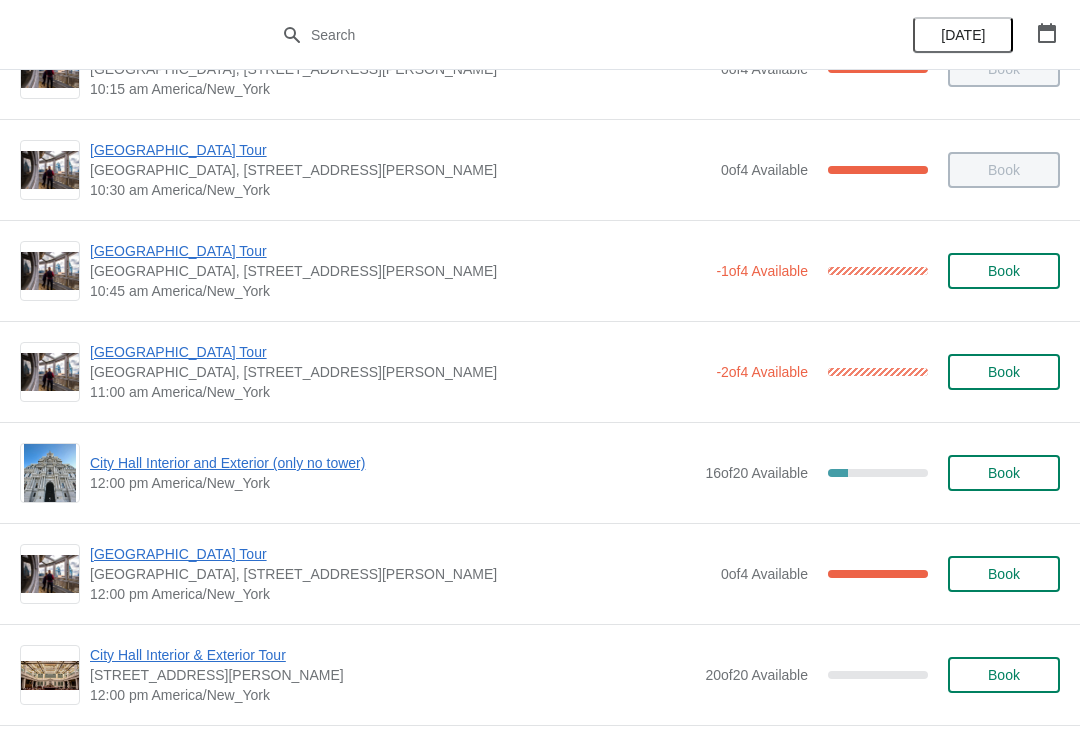 scroll, scrollTop: 471, scrollLeft: 0, axis: vertical 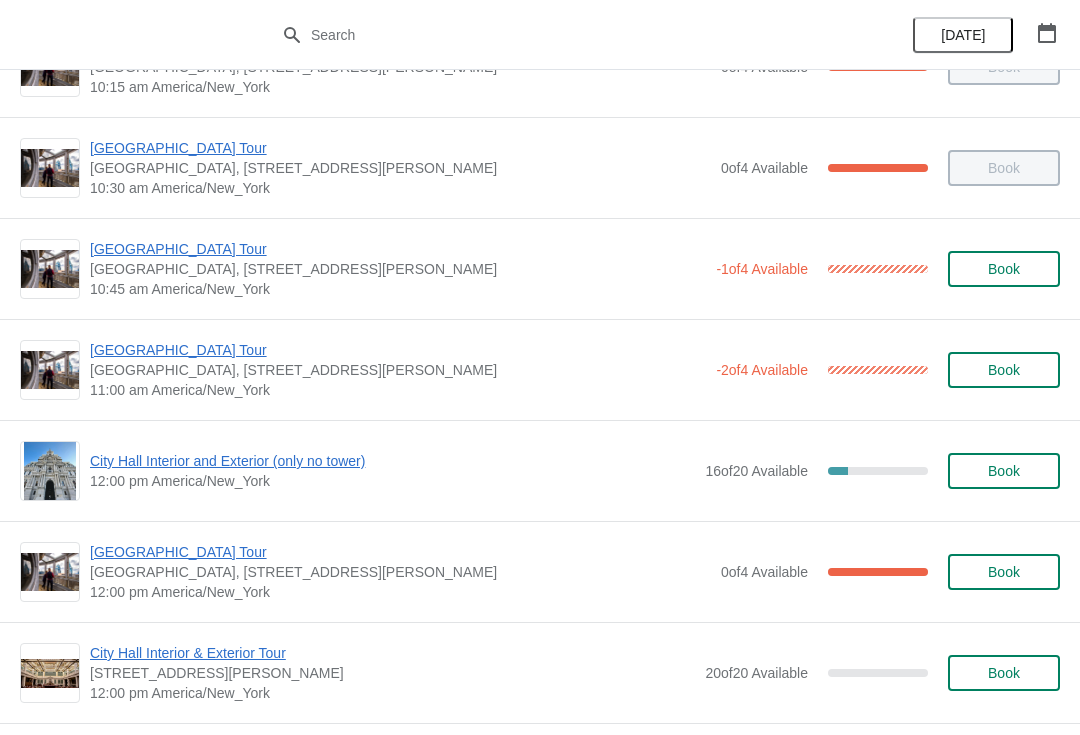 click on "City Hall Interior and Exterior (only no tower)" at bounding box center (392, 461) 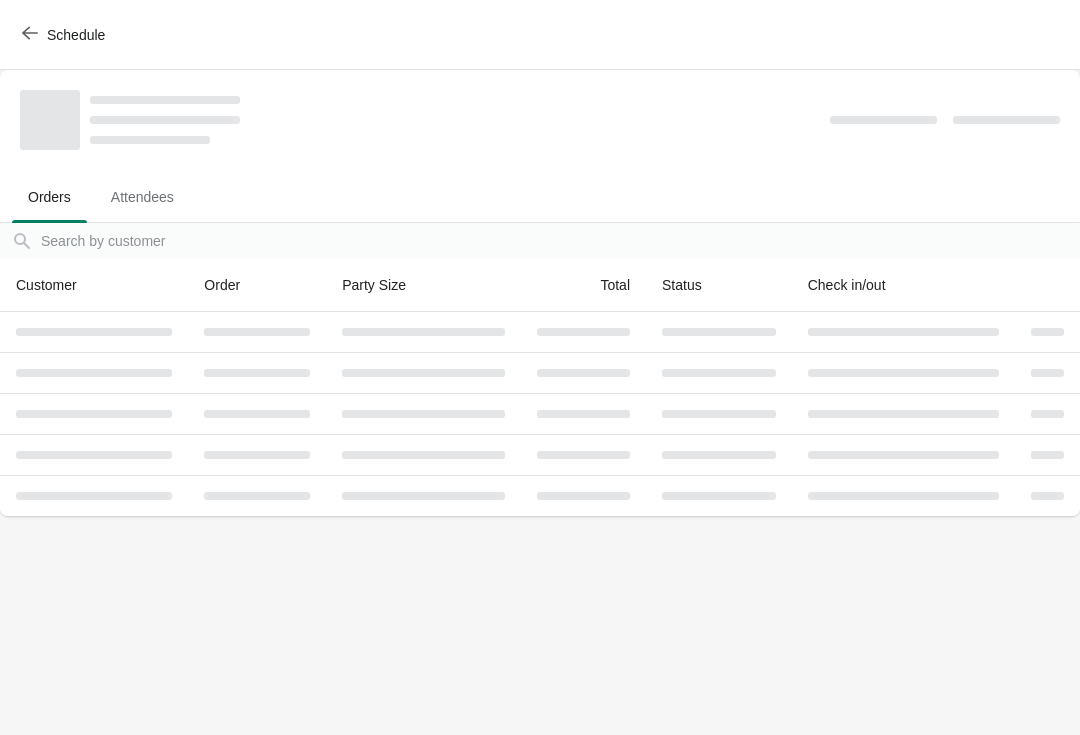 scroll, scrollTop: 0, scrollLeft: 0, axis: both 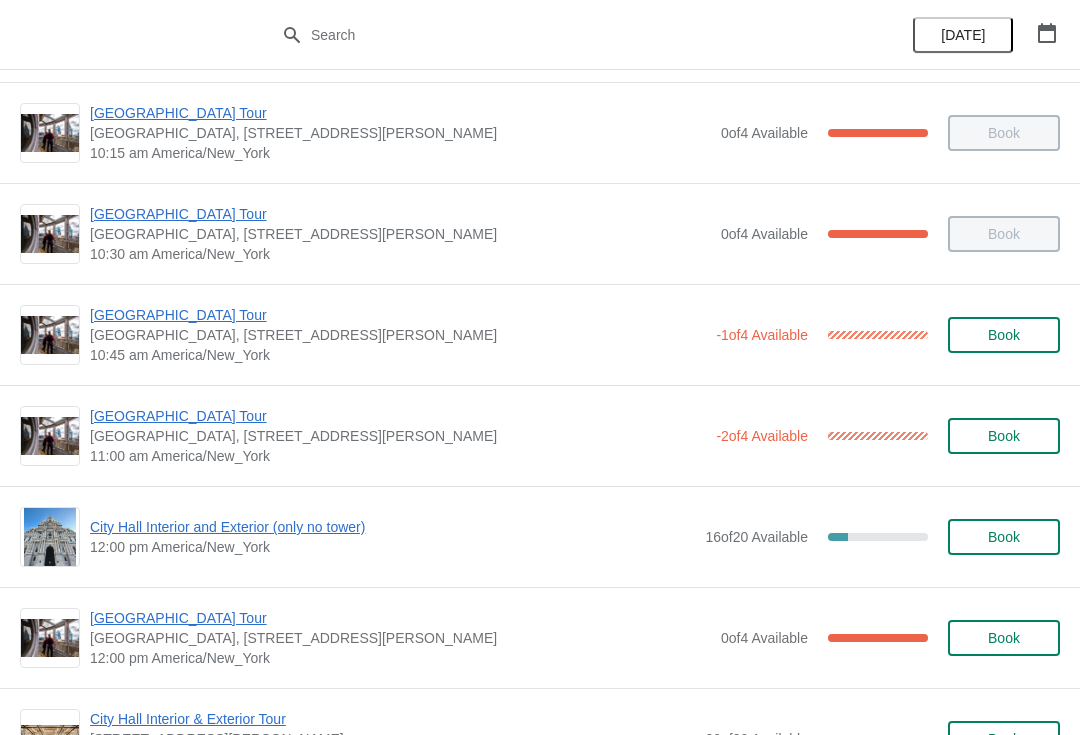 click on "City Hall Interior and Exterior (only no tower)" at bounding box center [392, 527] 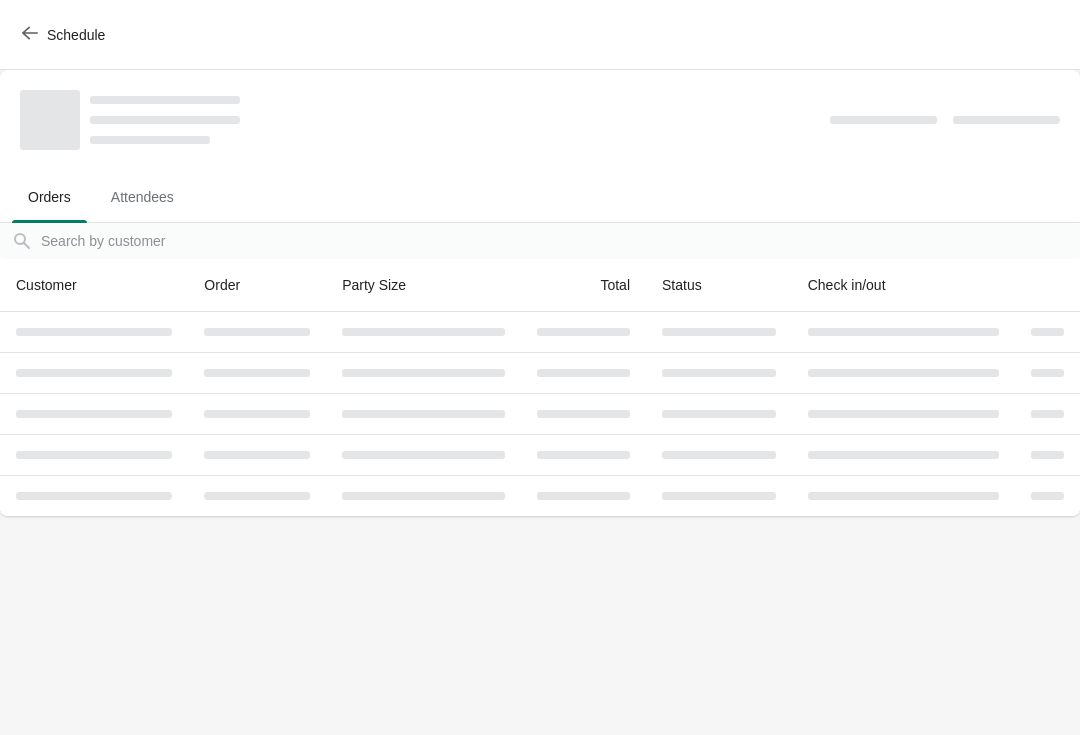 scroll, scrollTop: 0, scrollLeft: 0, axis: both 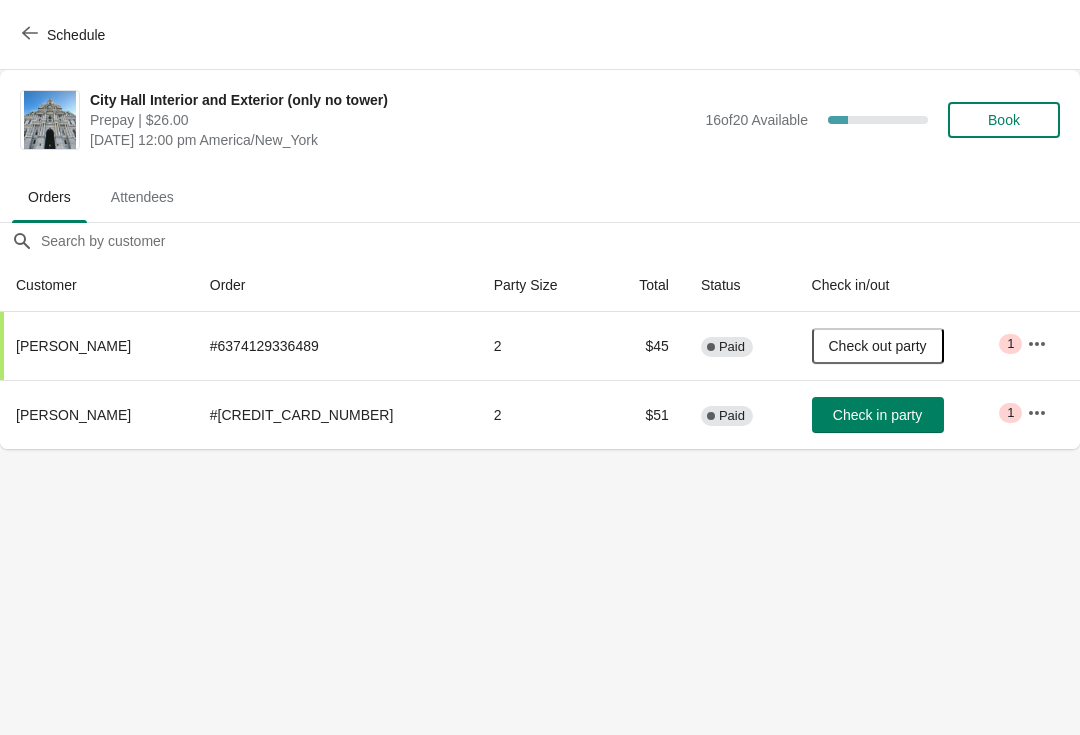 click on "Book" at bounding box center (1004, 120) 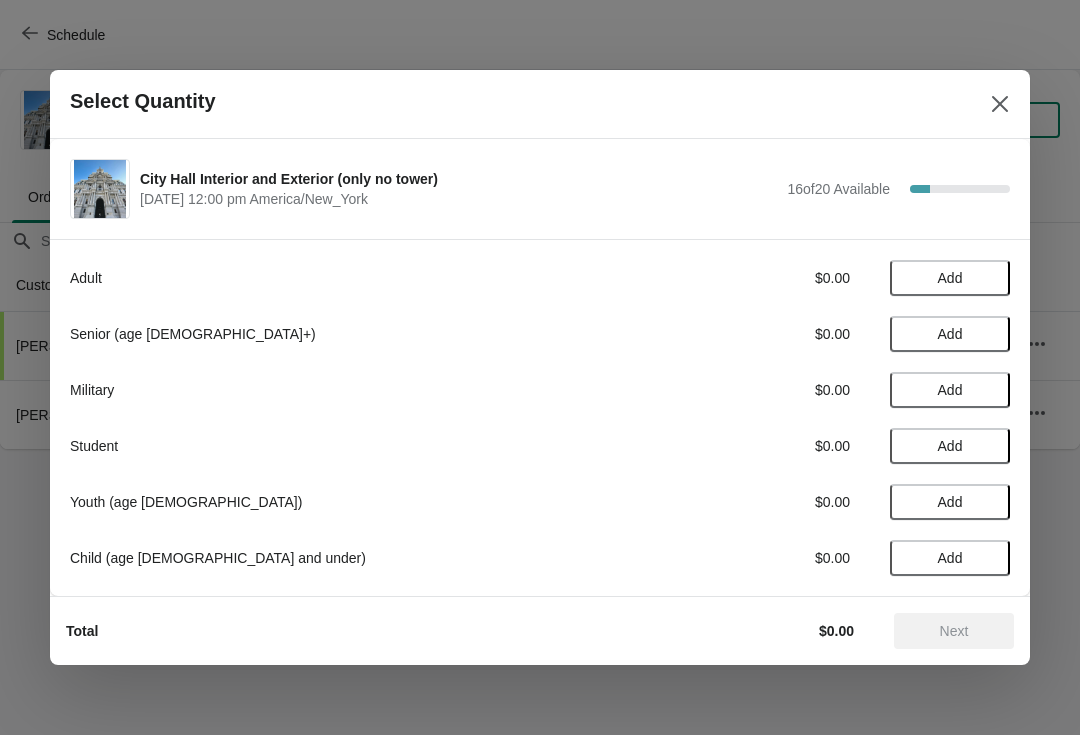 click on "Add" at bounding box center (950, 390) 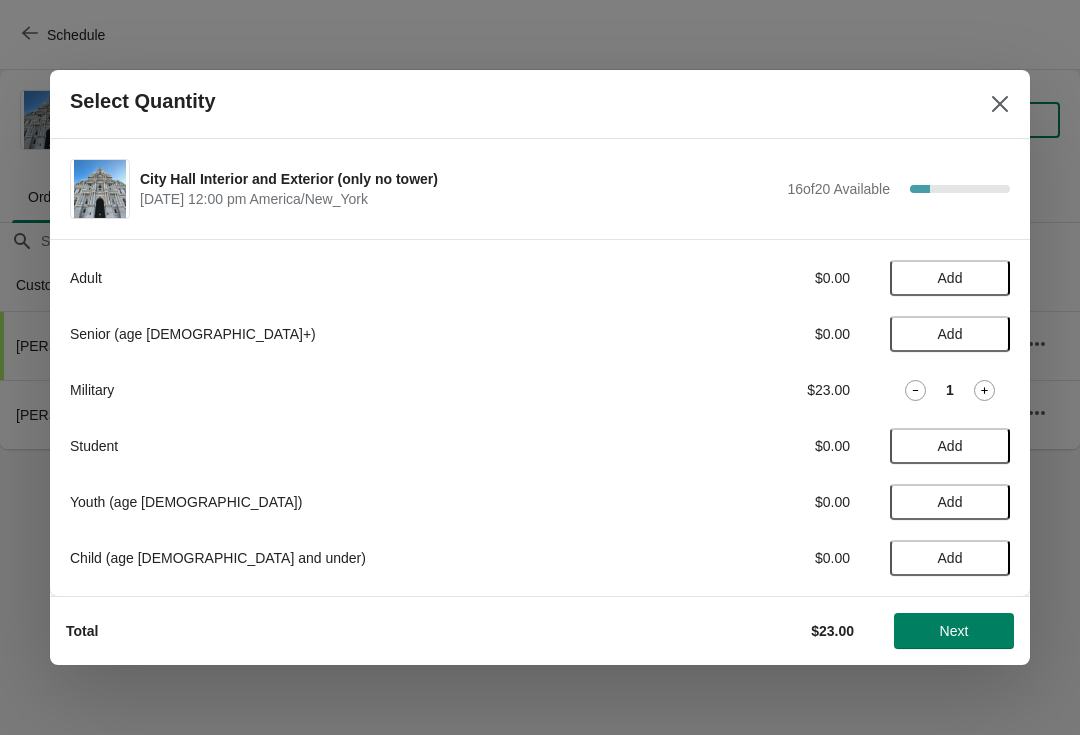 click on "Next" at bounding box center [954, 631] 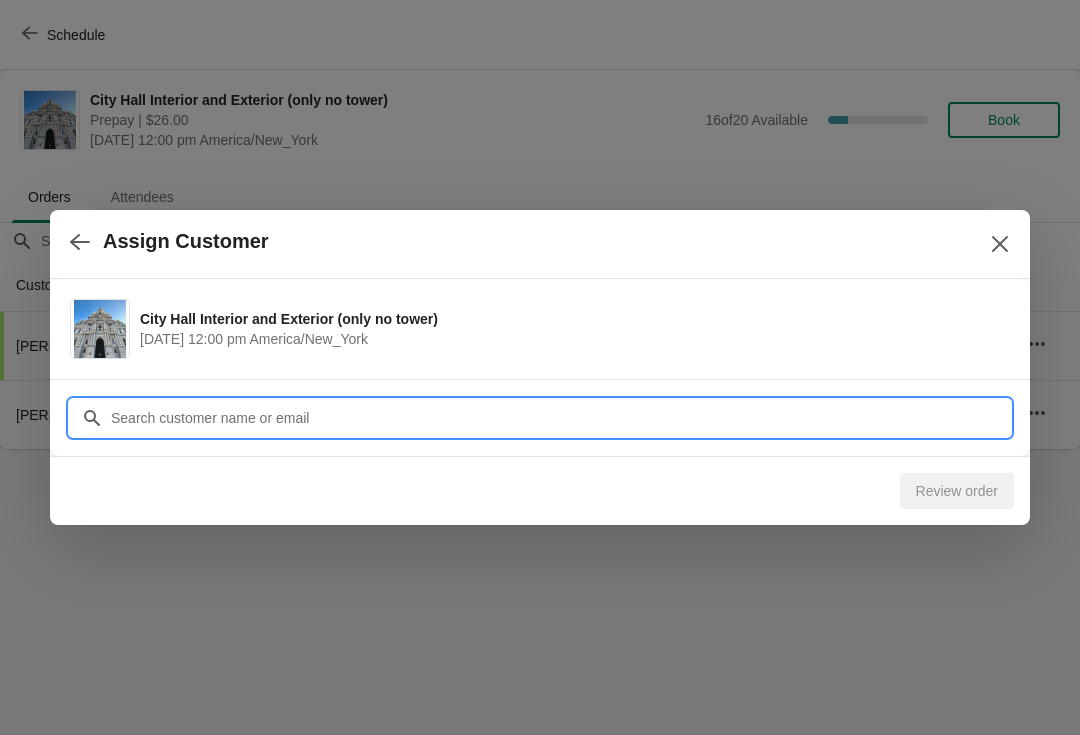 click on "Customer" at bounding box center (560, 418) 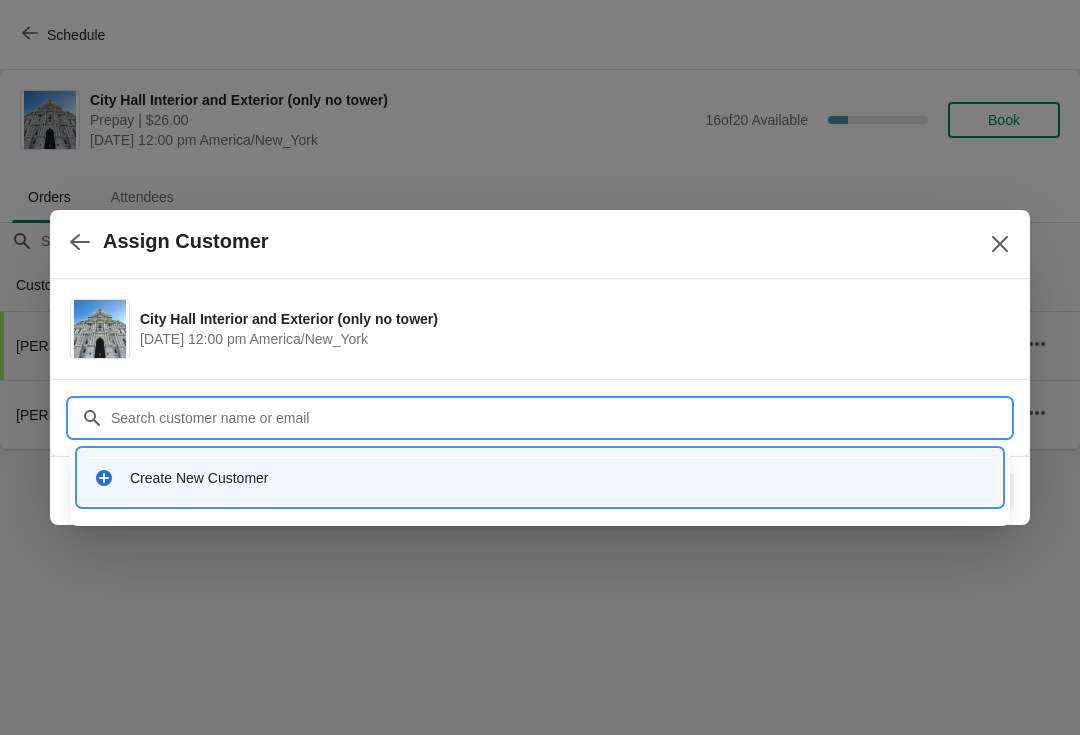 click on "Create New Customer" at bounding box center (558, 478) 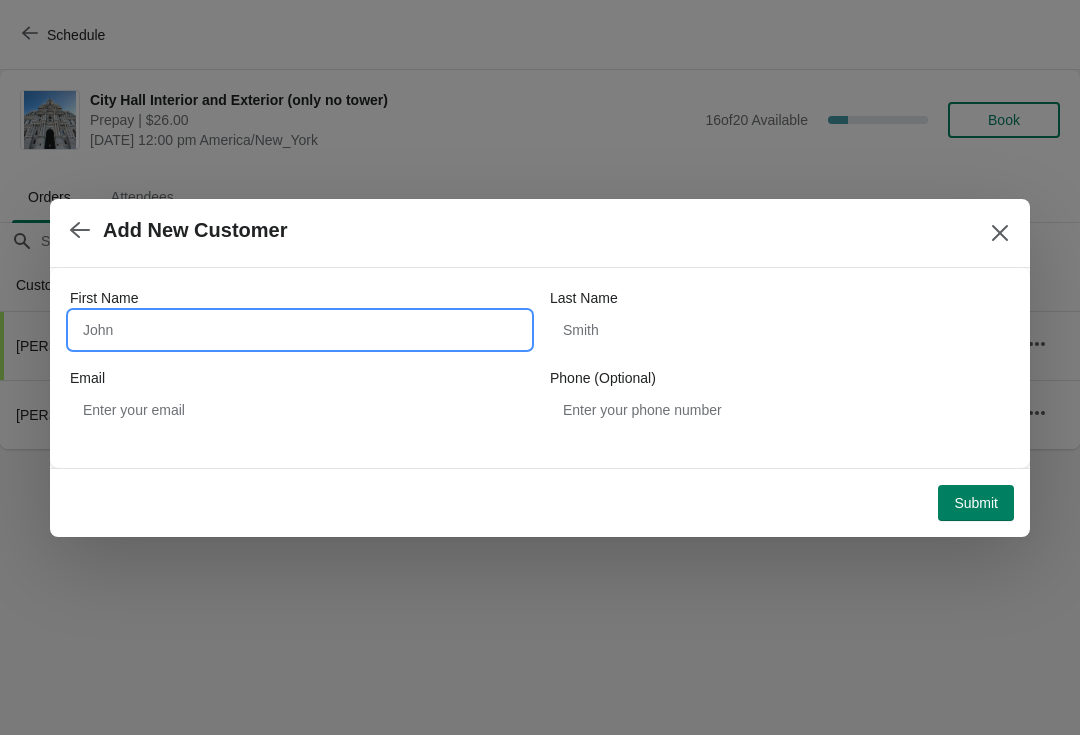 click on "First Name" at bounding box center (300, 330) 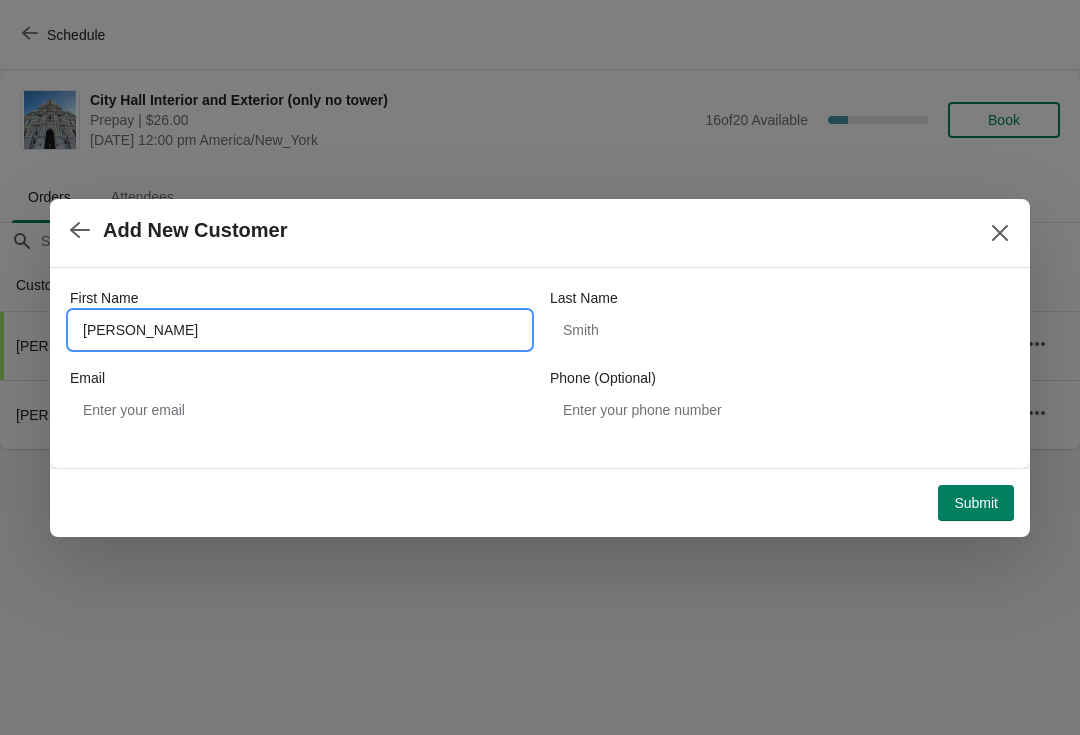 type on "Debbie" 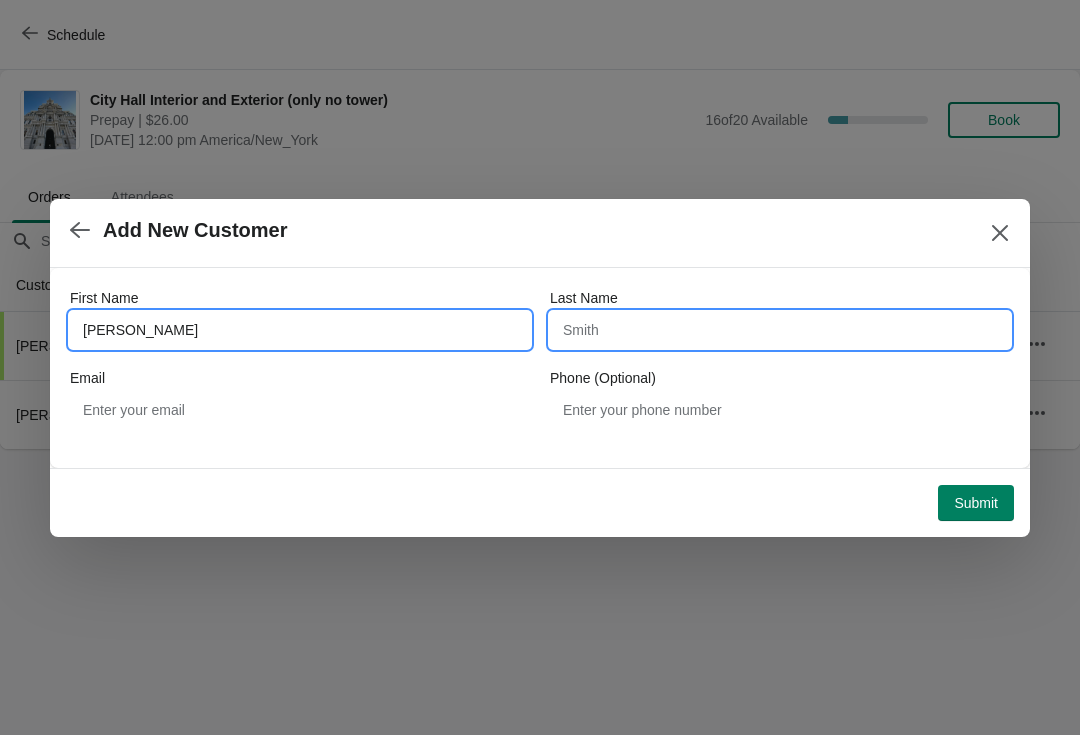 click on "Last Name" at bounding box center (780, 330) 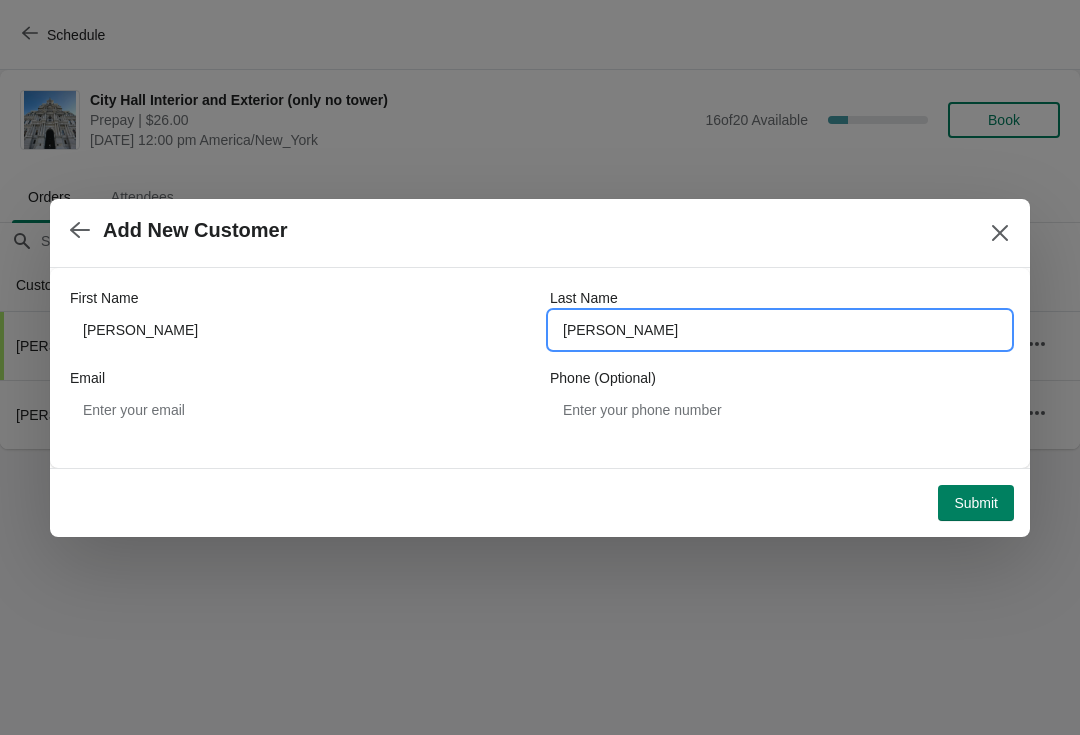 type on "finnegan" 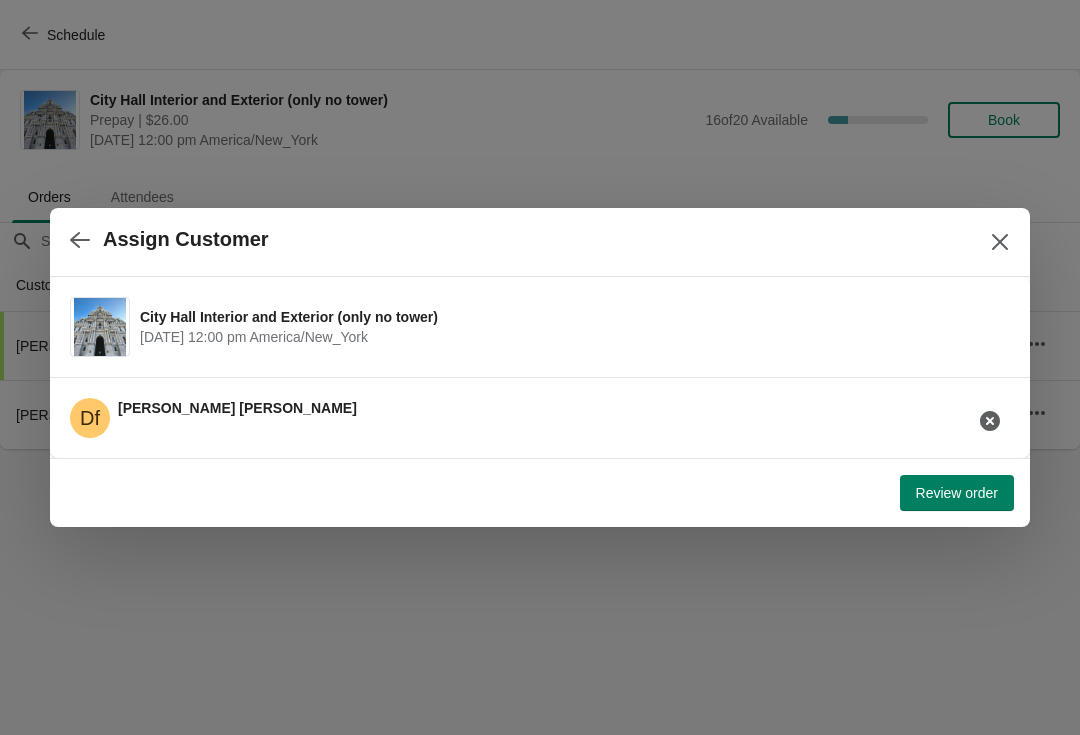 click on "Review order" at bounding box center [957, 493] 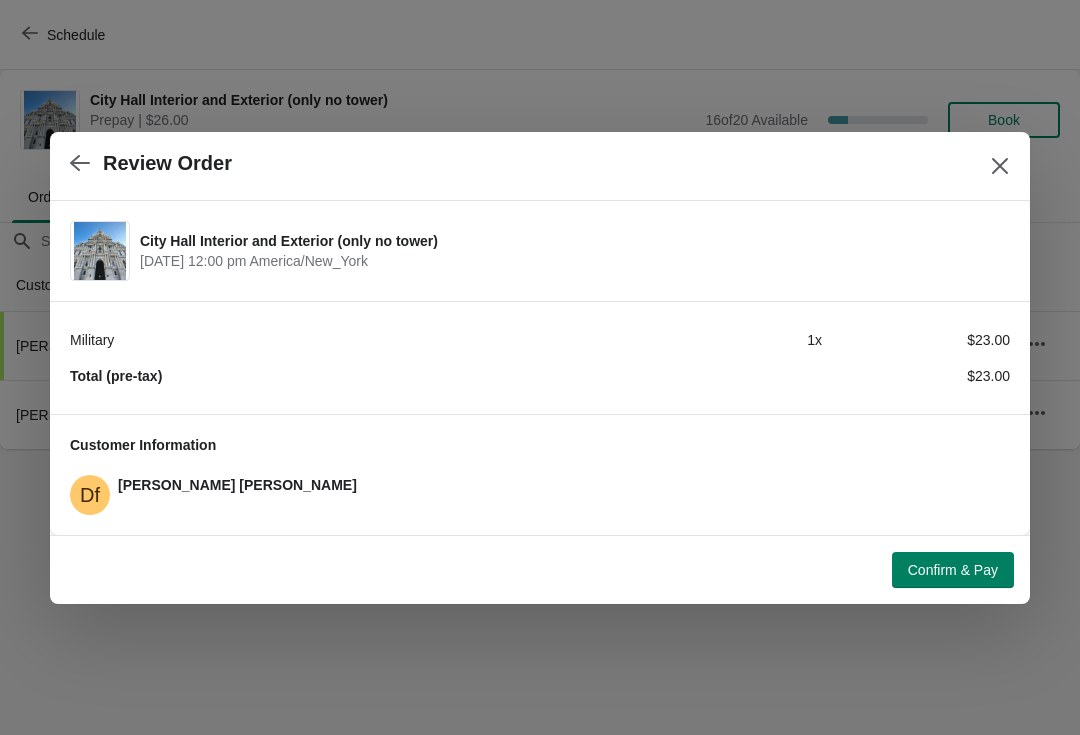 click on "Confirm & Pay" at bounding box center [953, 570] 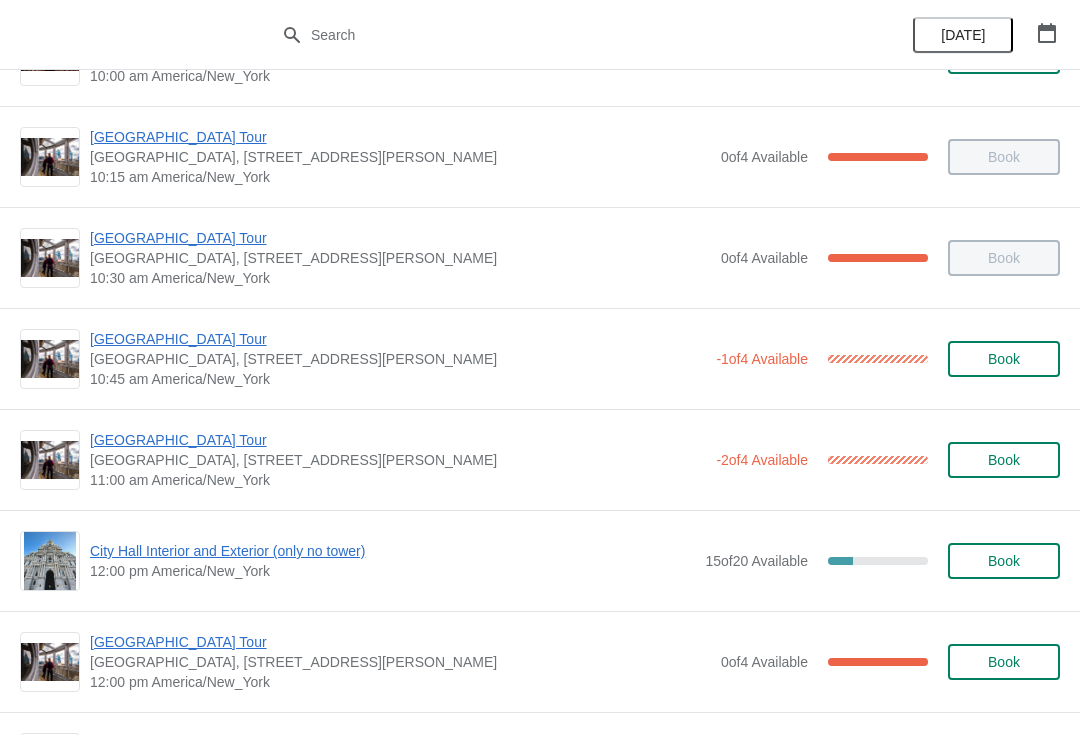 scroll, scrollTop: 385, scrollLeft: 0, axis: vertical 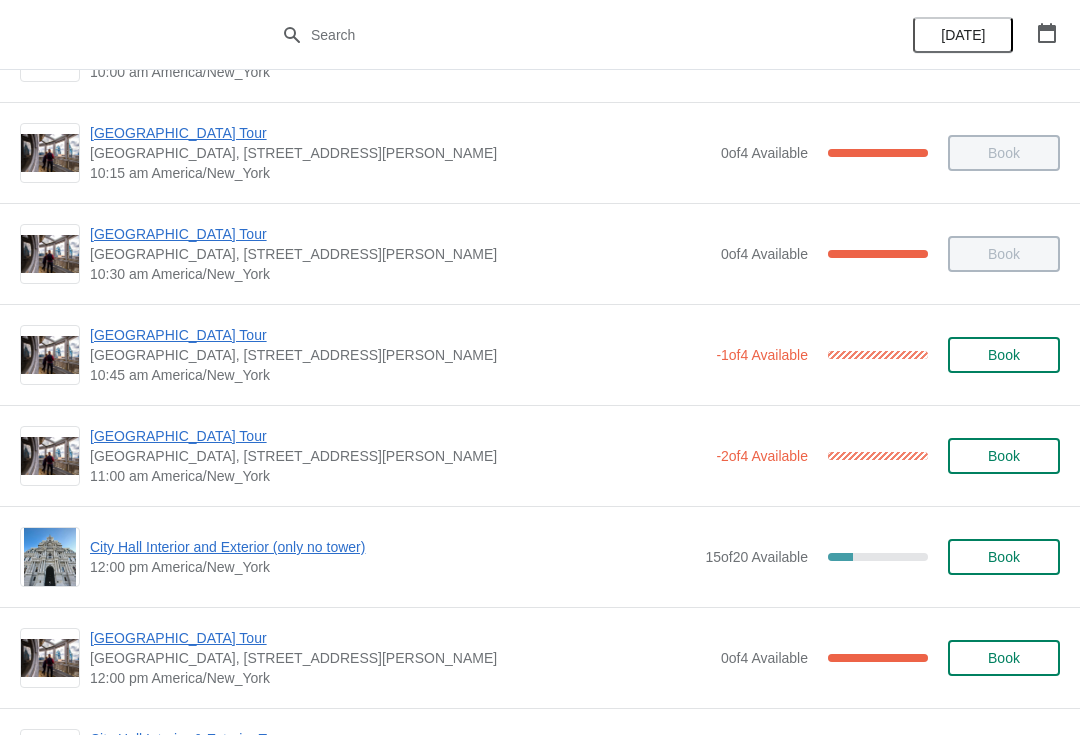 click on "City Hall Interior and Exterior (only no tower)" at bounding box center [392, 547] 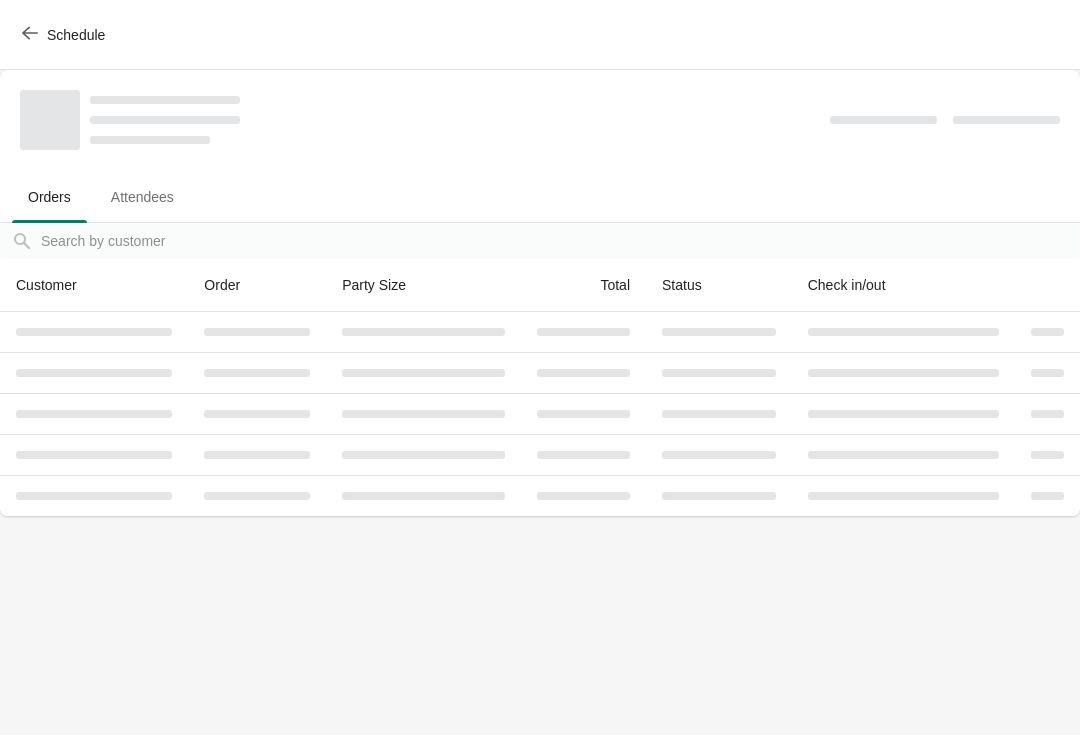 scroll, scrollTop: 0, scrollLeft: 0, axis: both 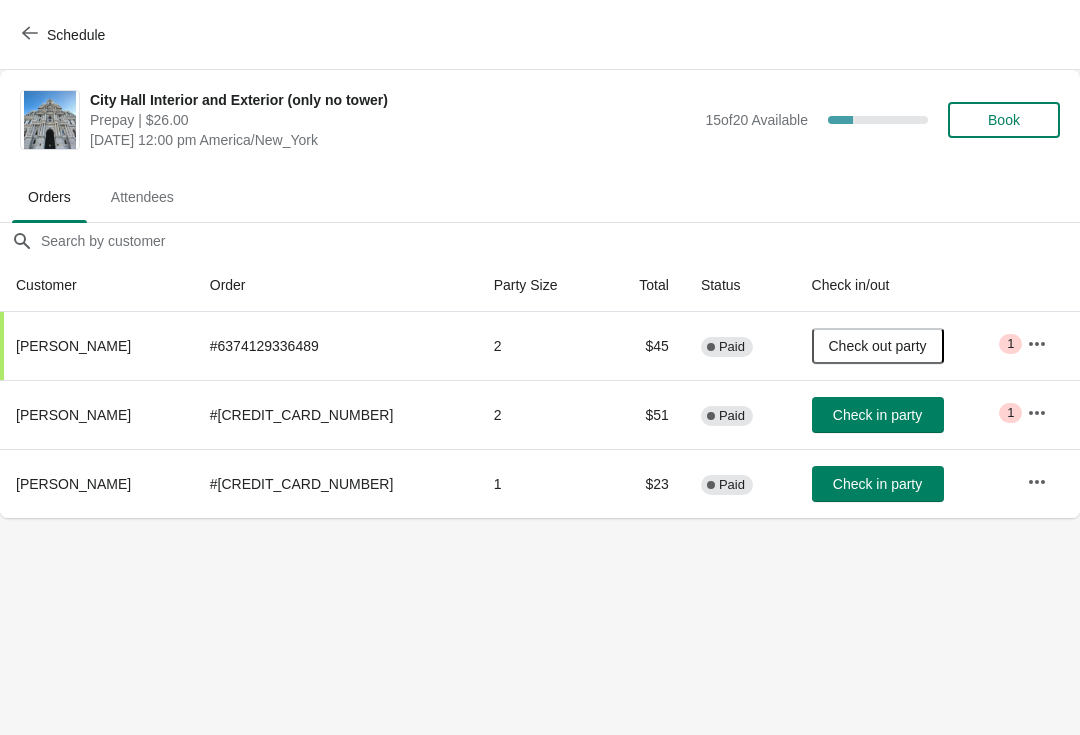 click on "Book" at bounding box center (1004, 120) 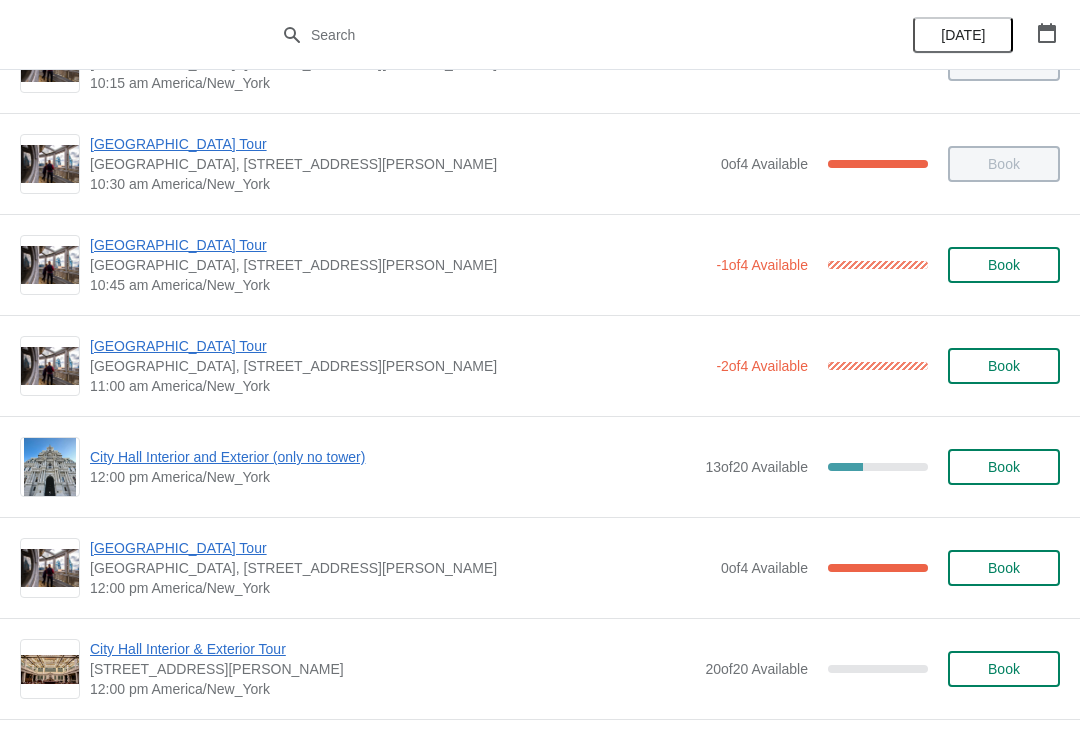 scroll, scrollTop: 476, scrollLeft: 0, axis: vertical 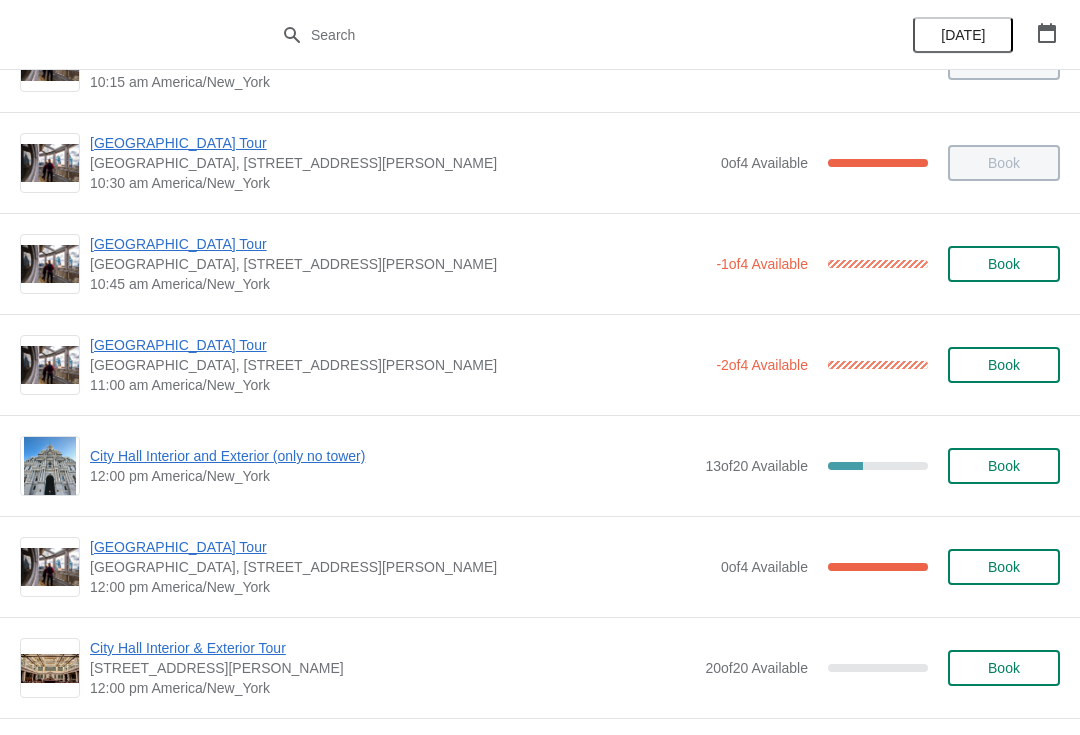 click on "[GEOGRAPHIC_DATA] Tour" at bounding box center (398, 345) 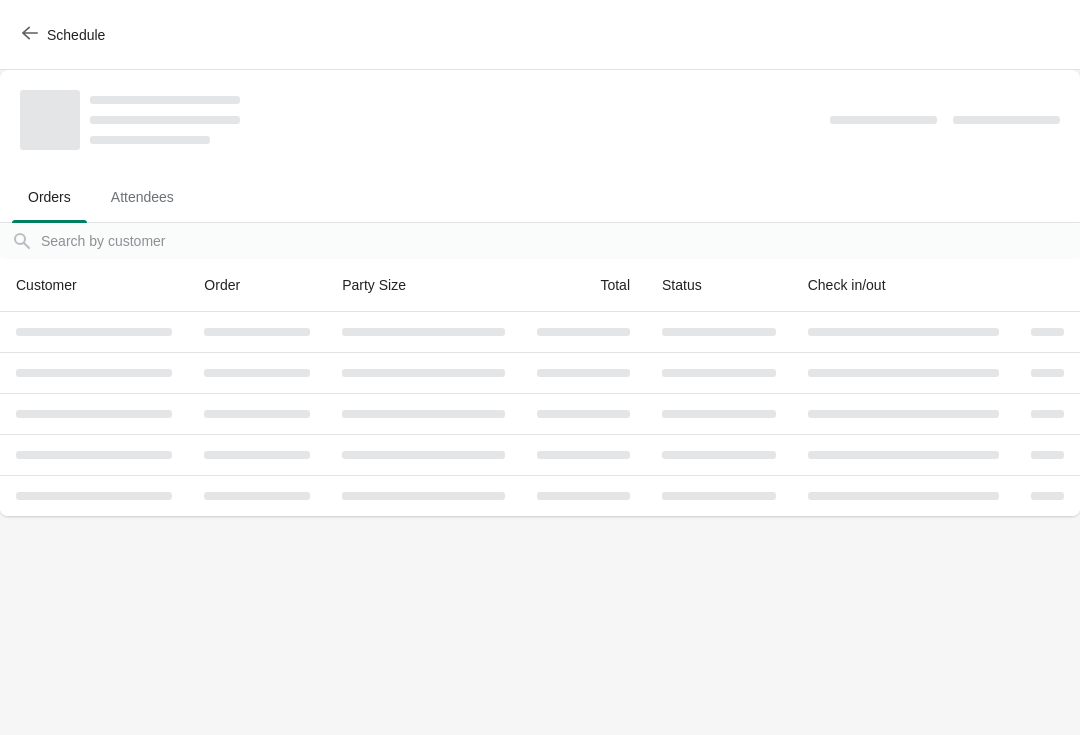 scroll, scrollTop: 0, scrollLeft: 0, axis: both 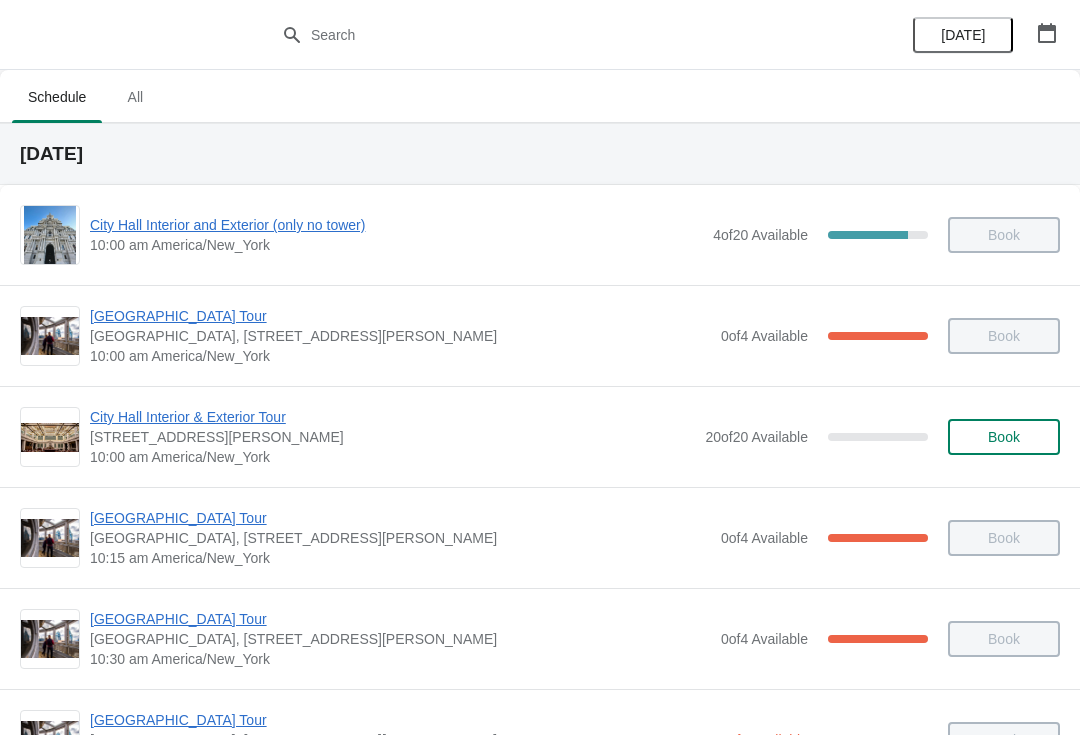 click at bounding box center [1047, 33] 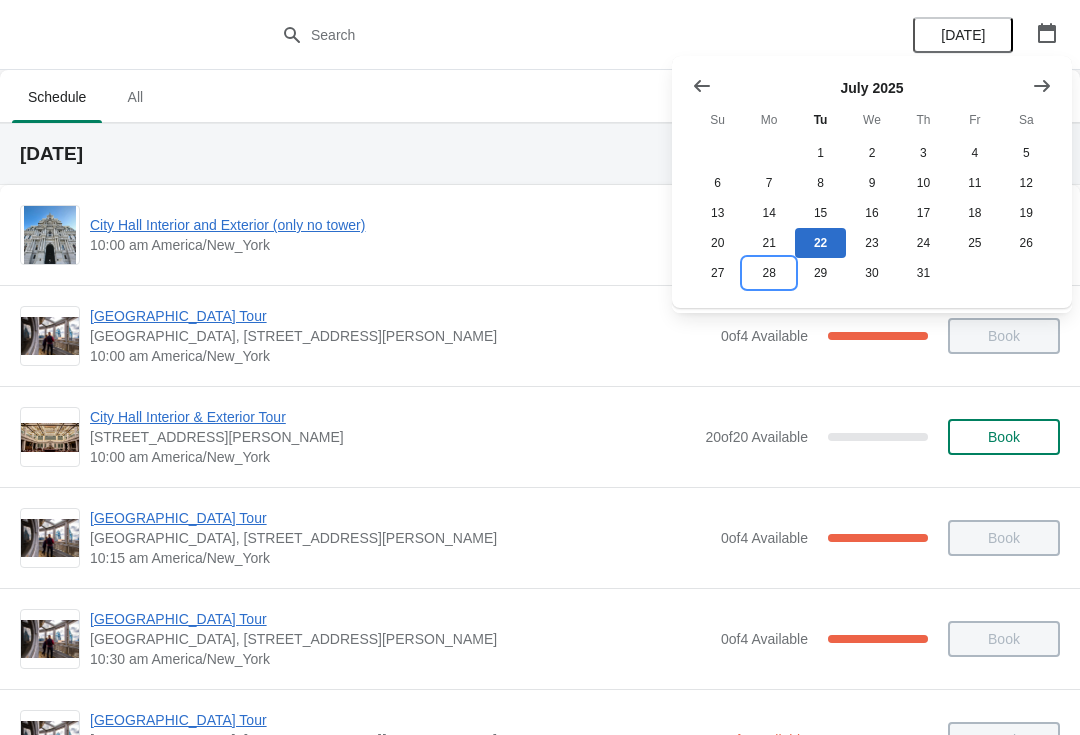 click on "28" at bounding box center [768, 273] 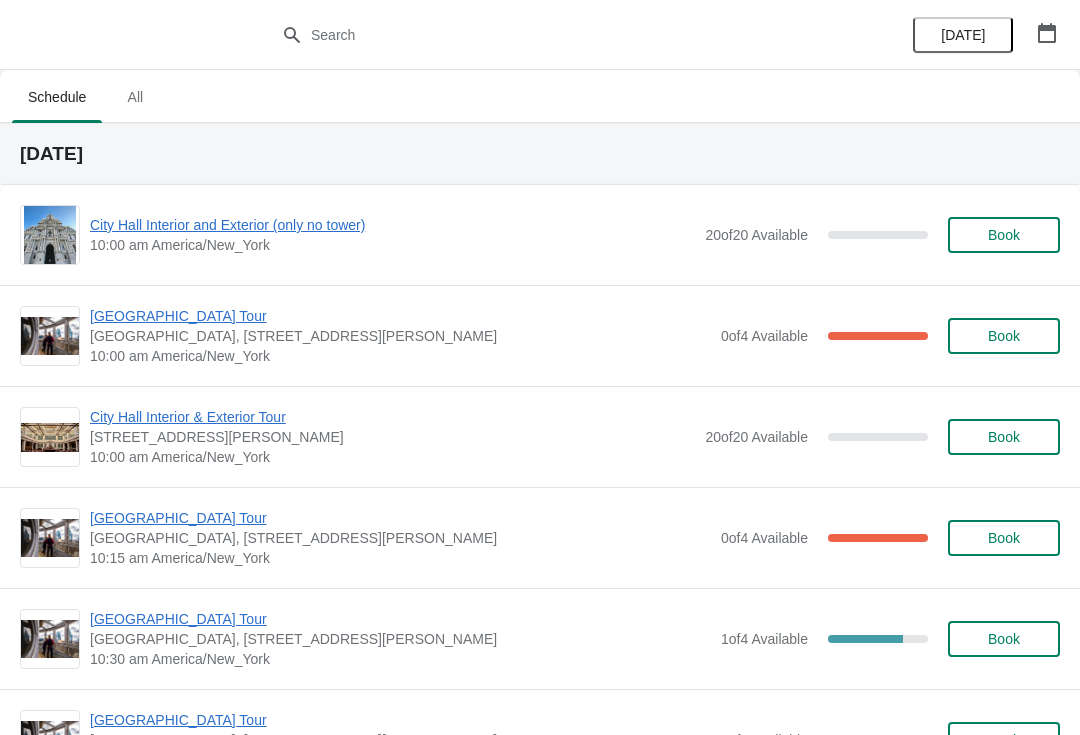 click on "[GEOGRAPHIC_DATA] [GEOGRAPHIC_DATA], [STREET_ADDRESS][PERSON_NAME] 10:15 am America/New_York 0  of  4   Available 100 % Book" at bounding box center [540, 537] 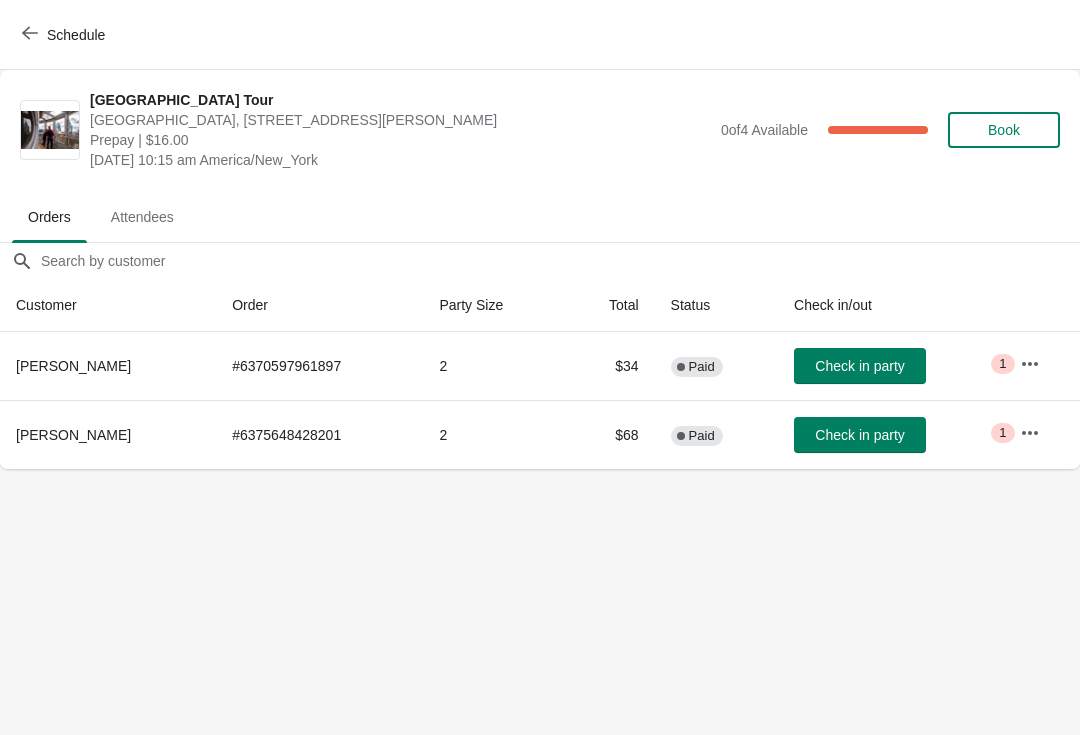 click 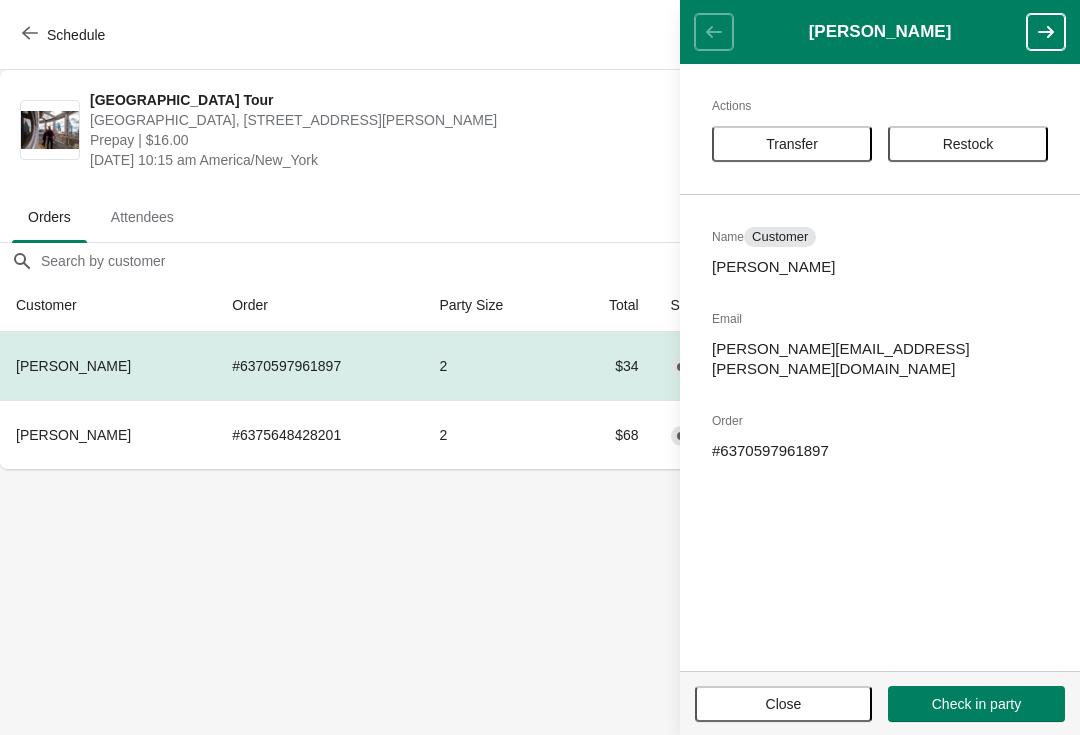 click on "Transfer" at bounding box center [792, 144] 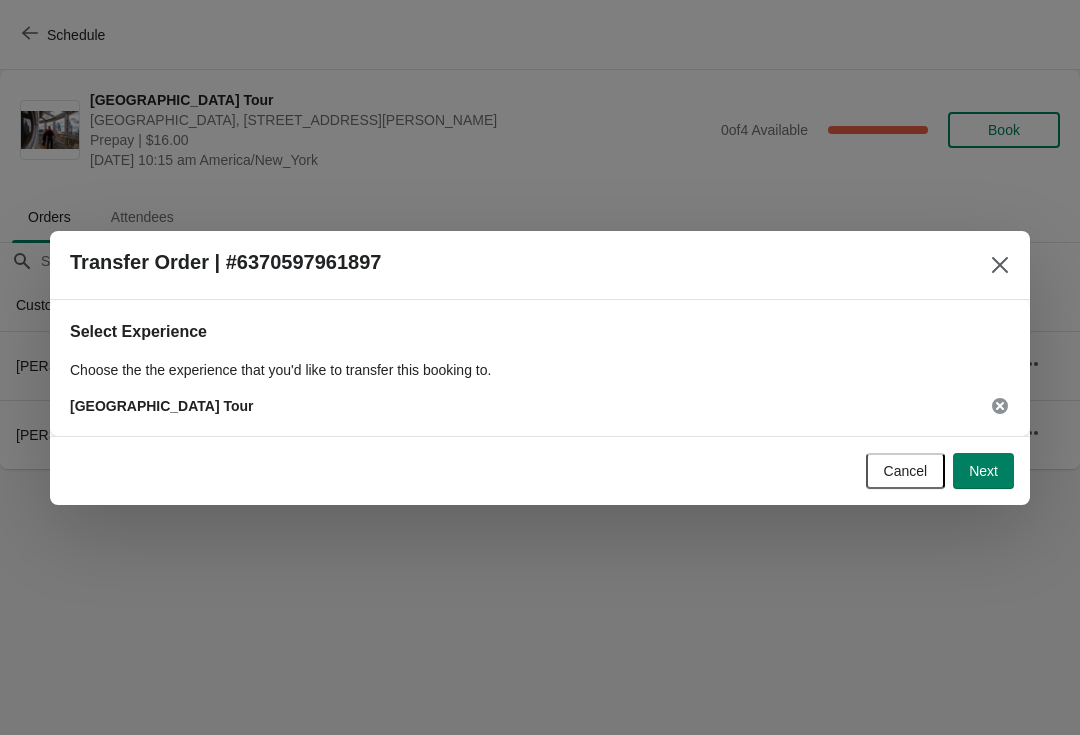 click on "Next" at bounding box center [983, 471] 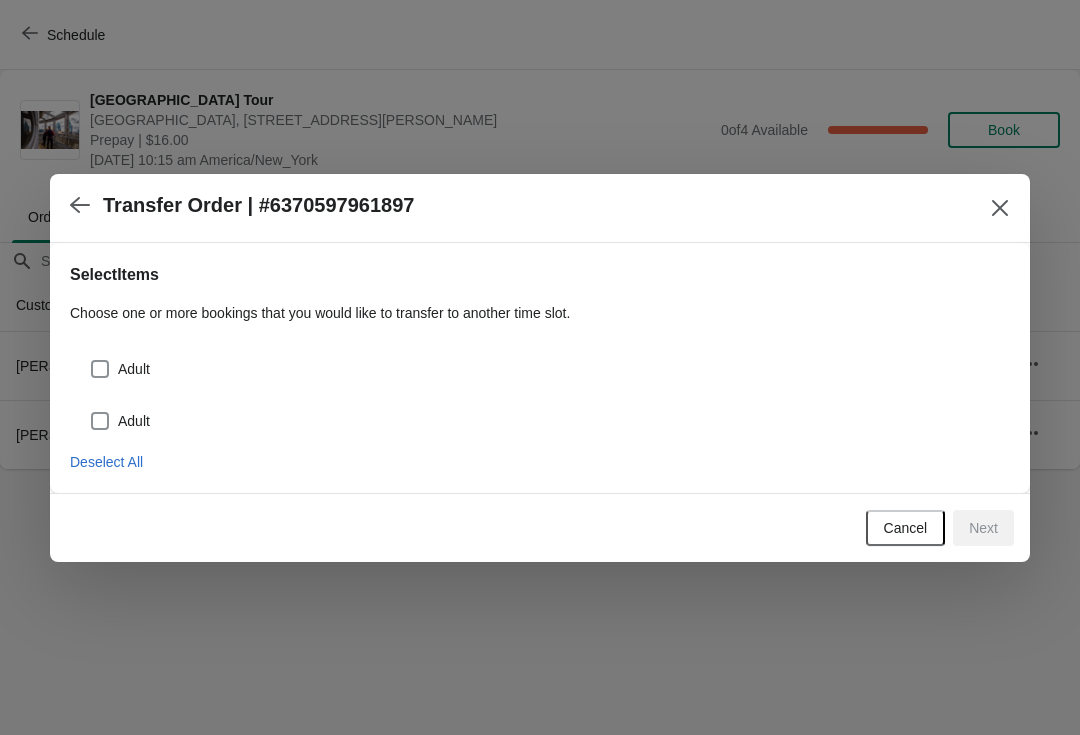 click at bounding box center (100, 421) 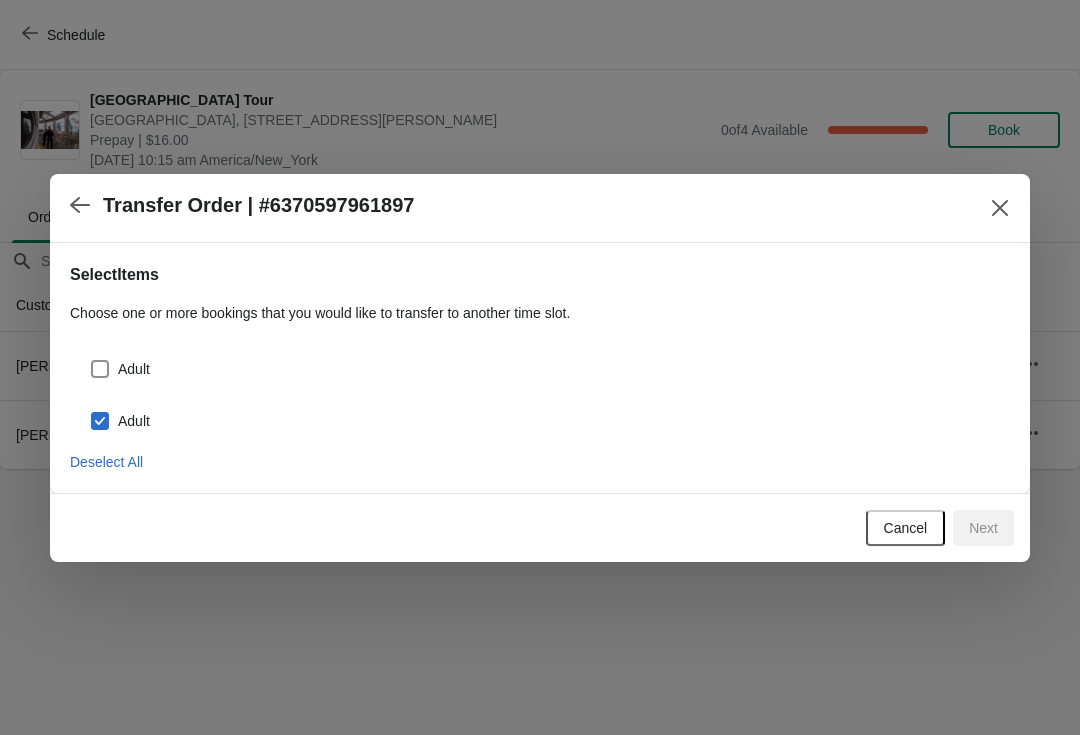 checkbox on "true" 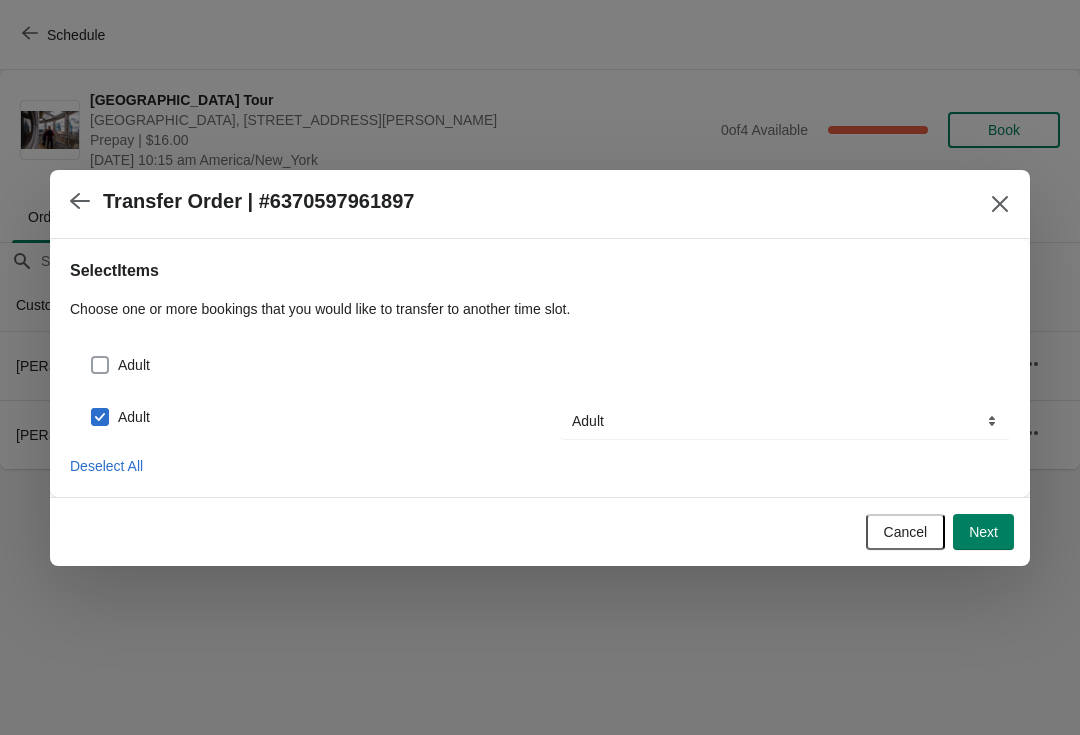 click at bounding box center [100, 365] 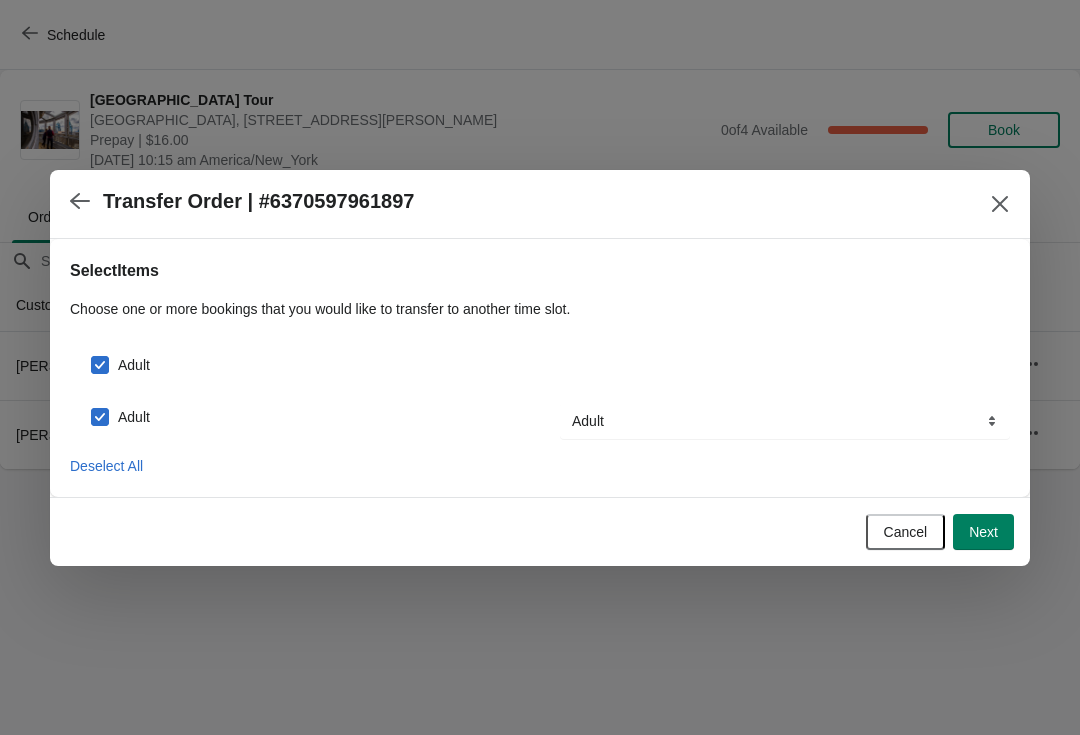 checkbox on "true" 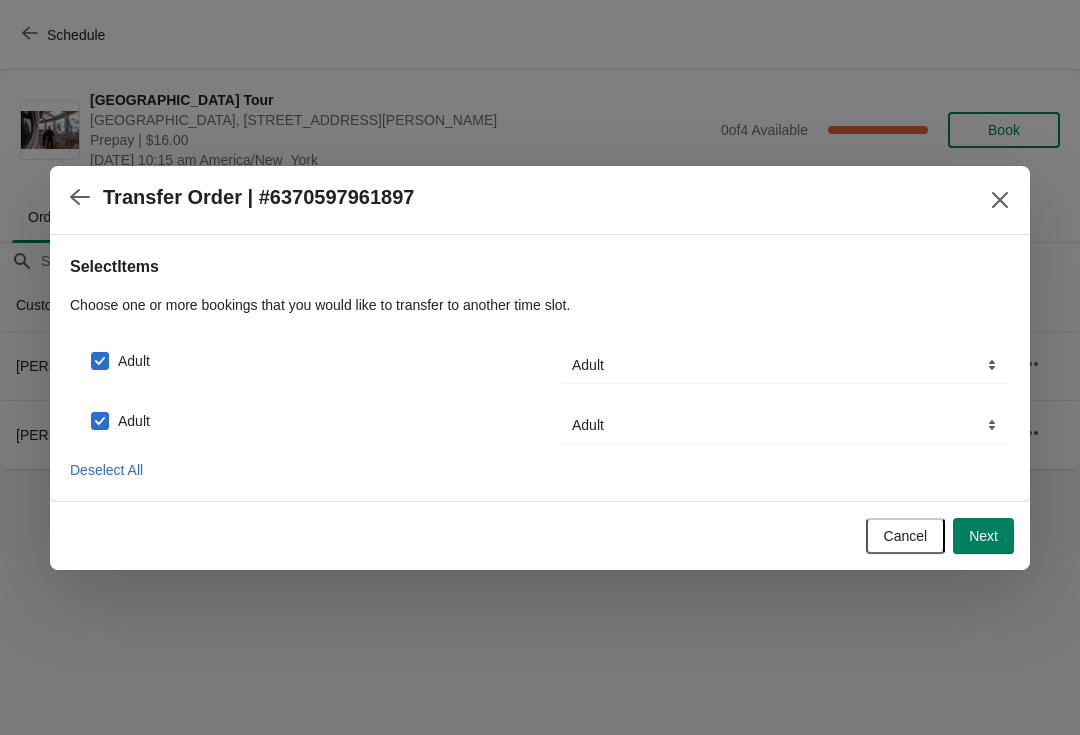 click on "Next" at bounding box center [983, 536] 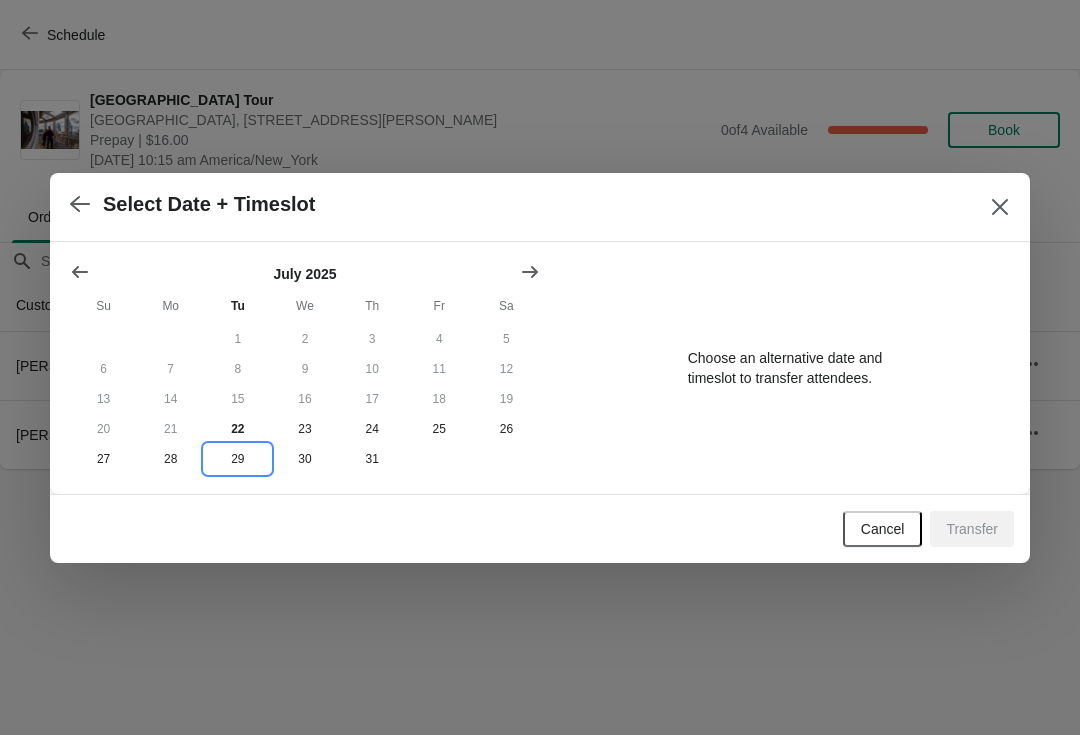 click on "29" at bounding box center [237, 459] 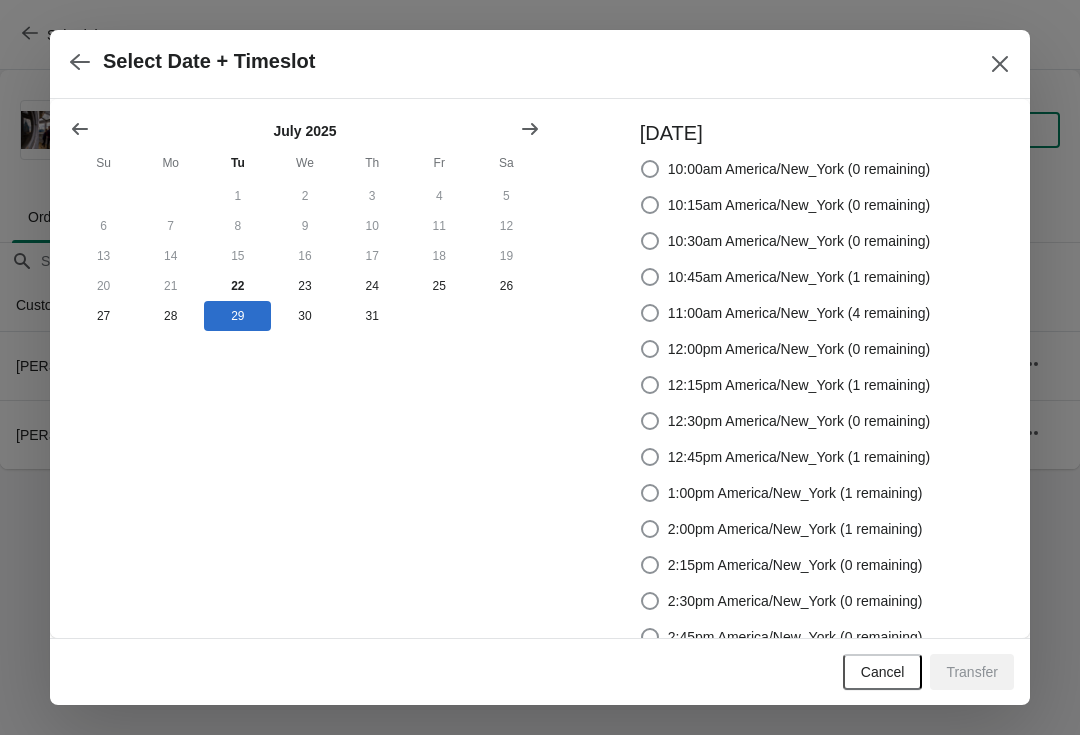 click at bounding box center (650, 313) 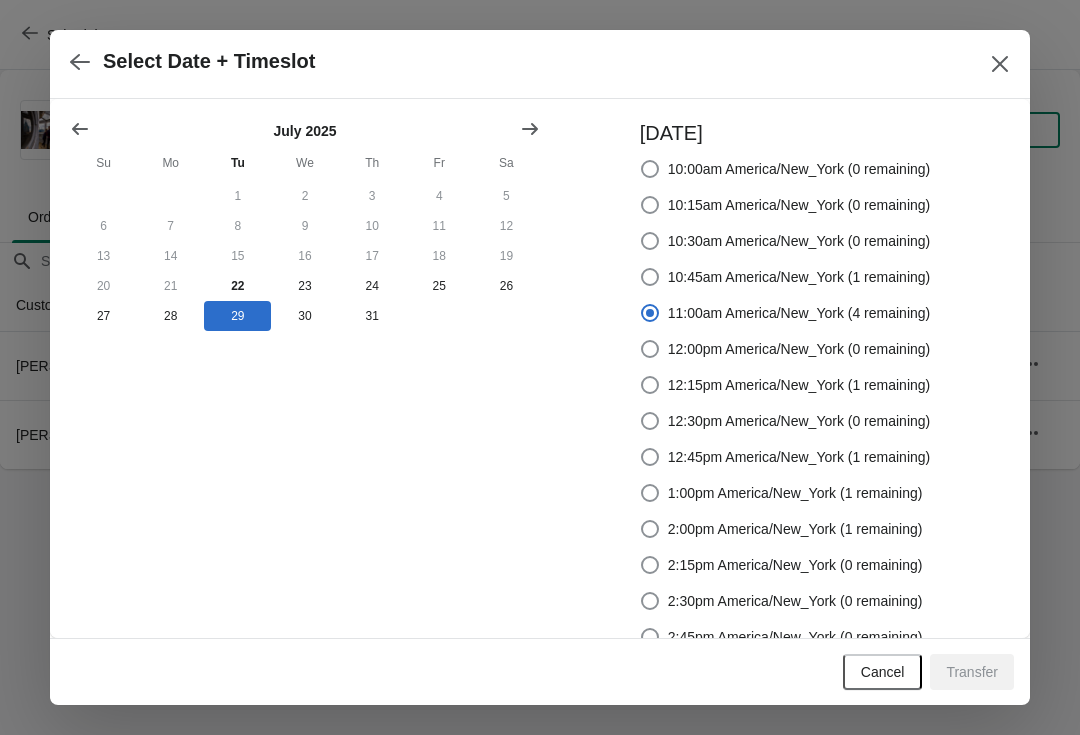 radio on "true" 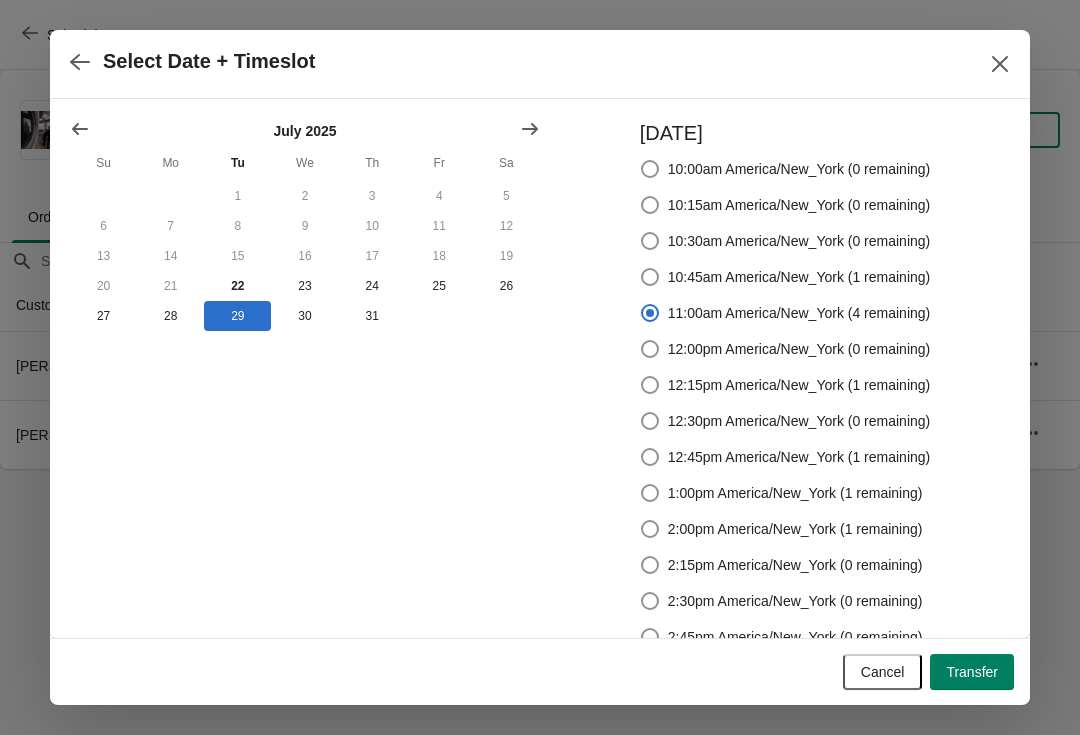 click on "Transfer" at bounding box center (972, 672) 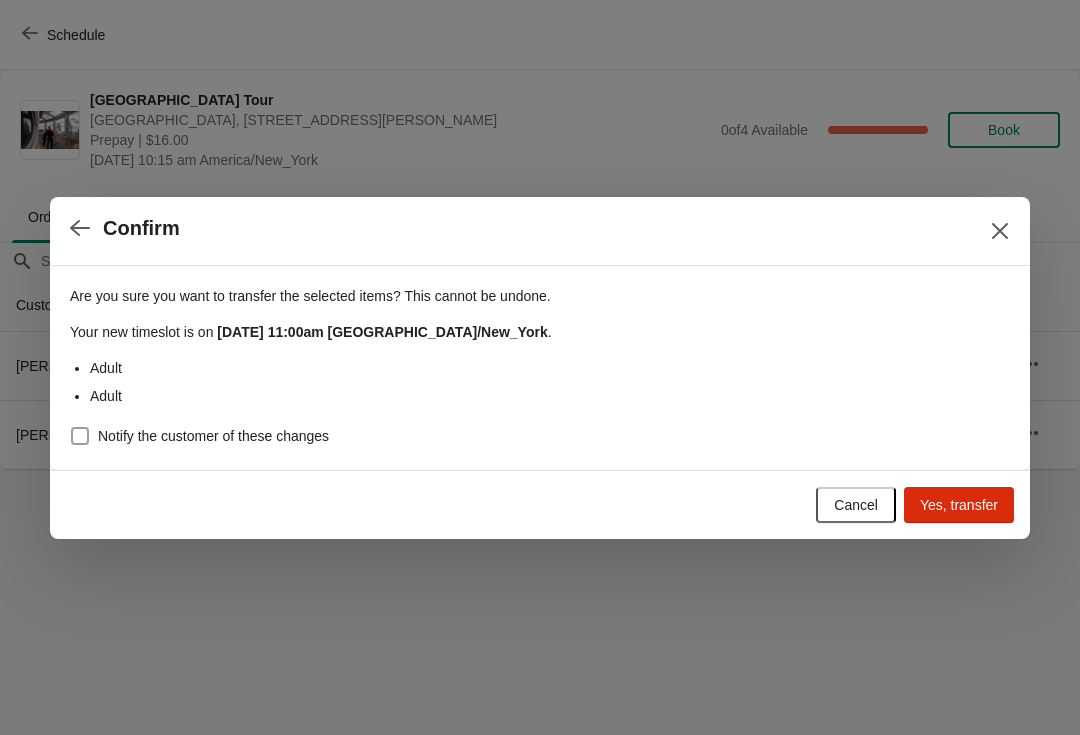 click on "Notify the customer of these changes" at bounding box center [199, 436] 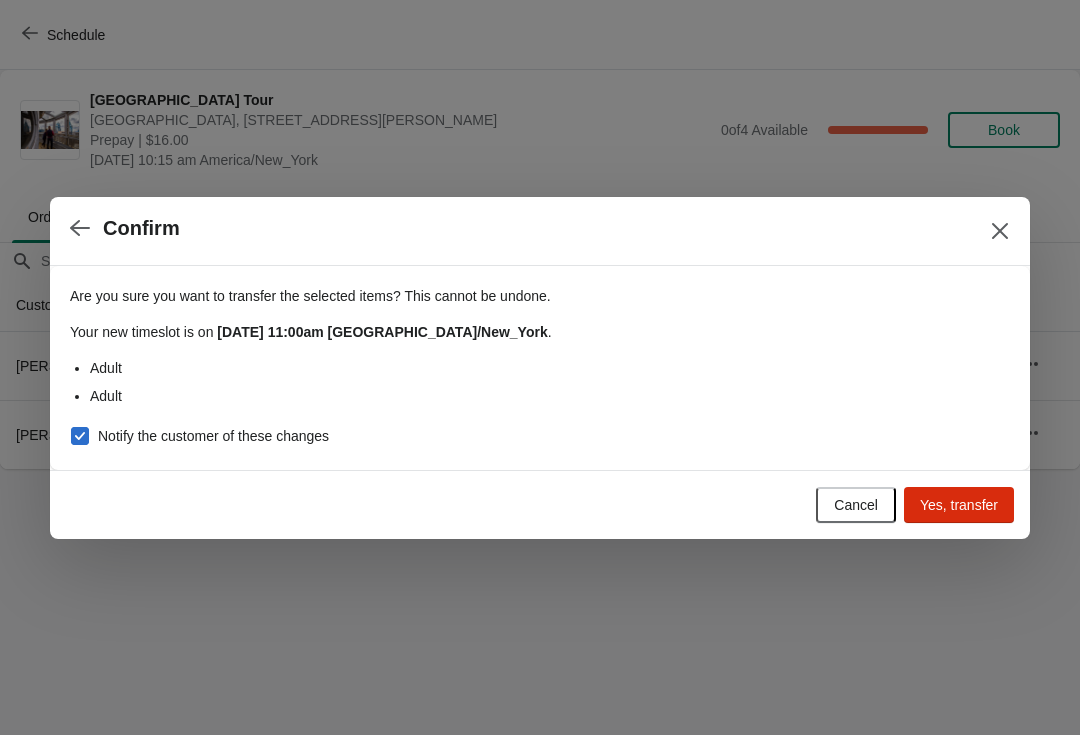 checkbox on "true" 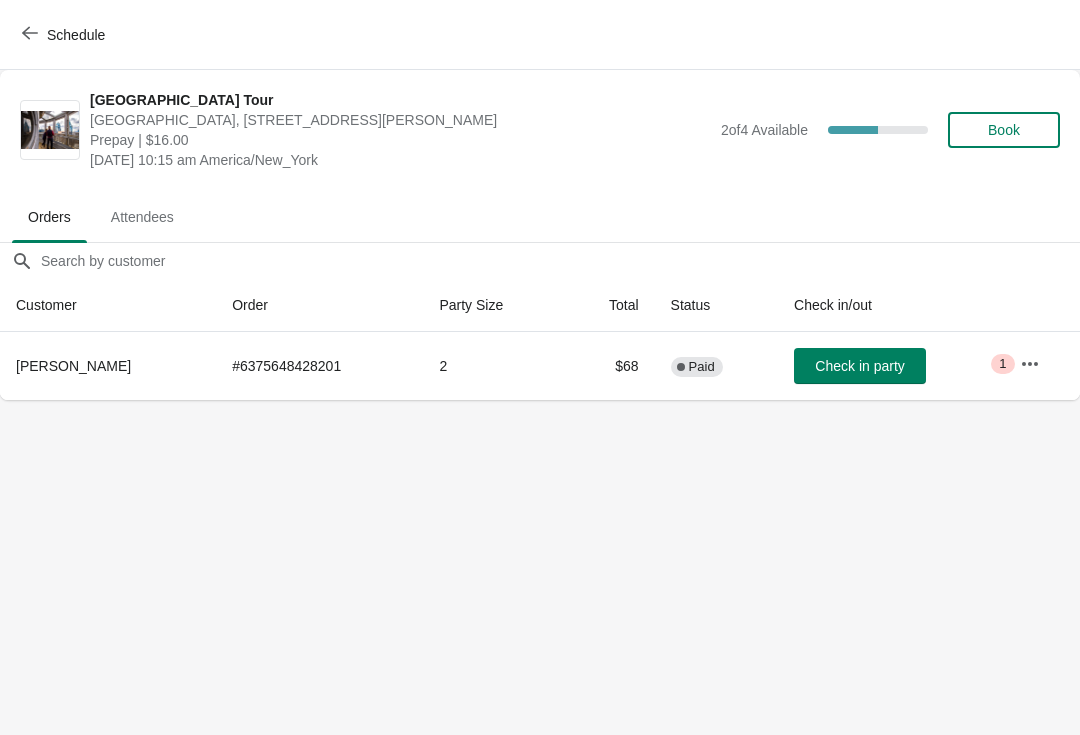 click at bounding box center (30, 34) 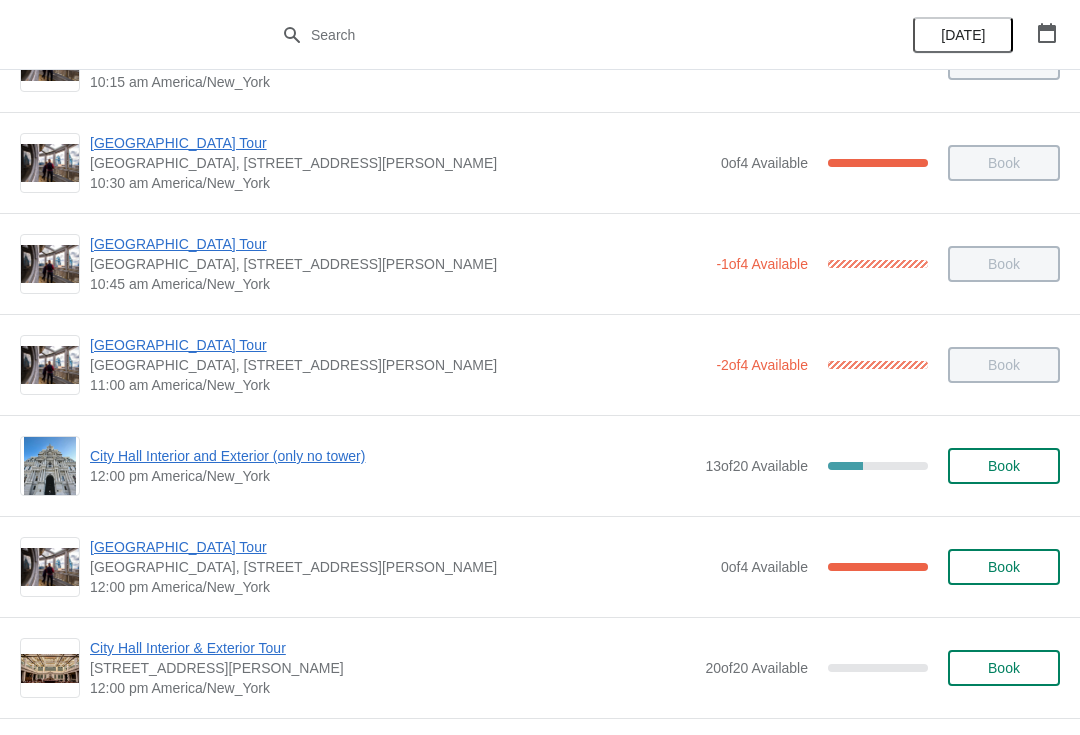 scroll, scrollTop: 477, scrollLeft: 0, axis: vertical 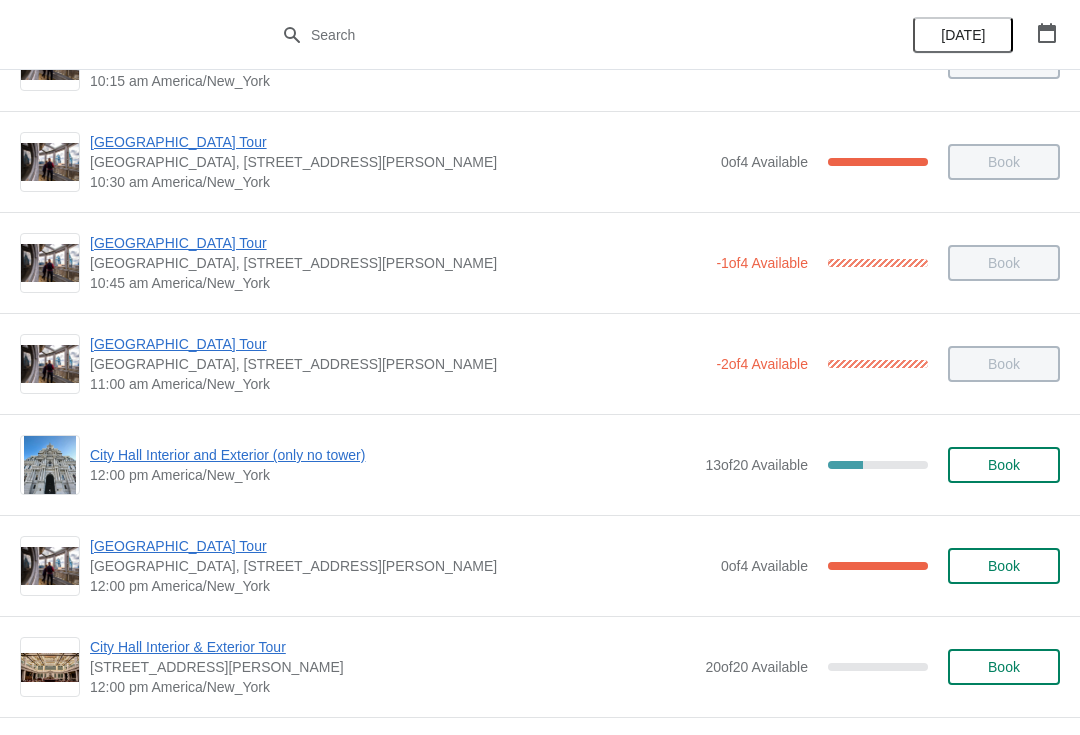 click on "City Hall Interior and Exterior (only no tower)" at bounding box center (392, 455) 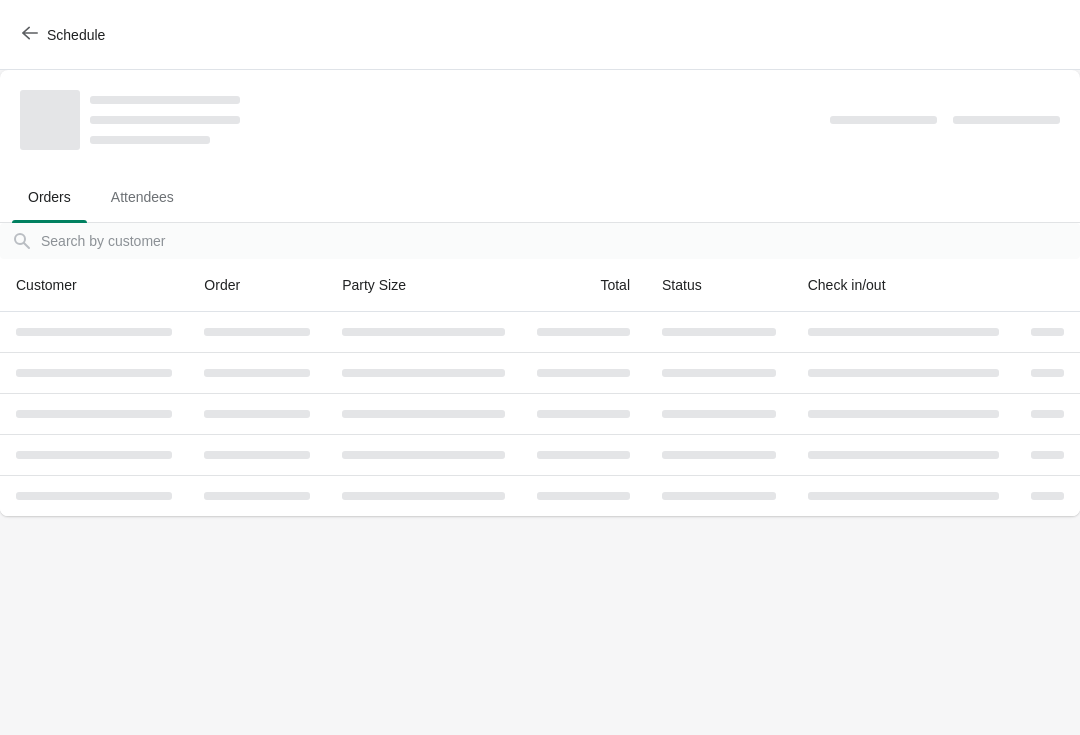 scroll, scrollTop: 0, scrollLeft: 0, axis: both 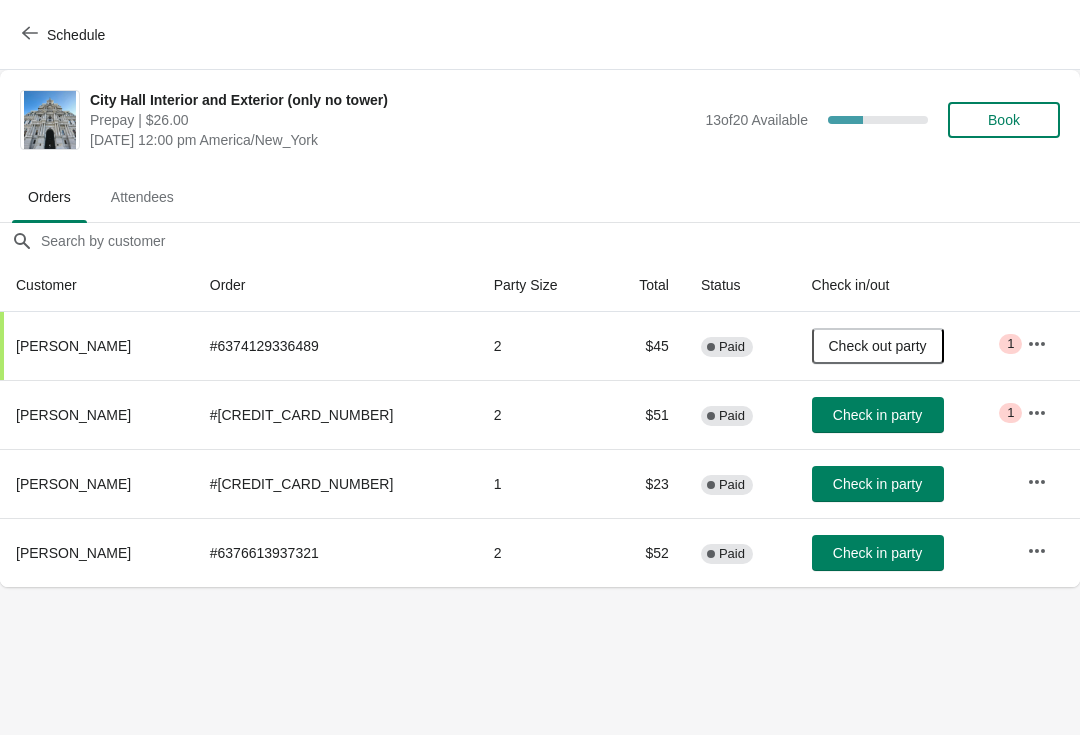 click on "Book" at bounding box center [1004, 120] 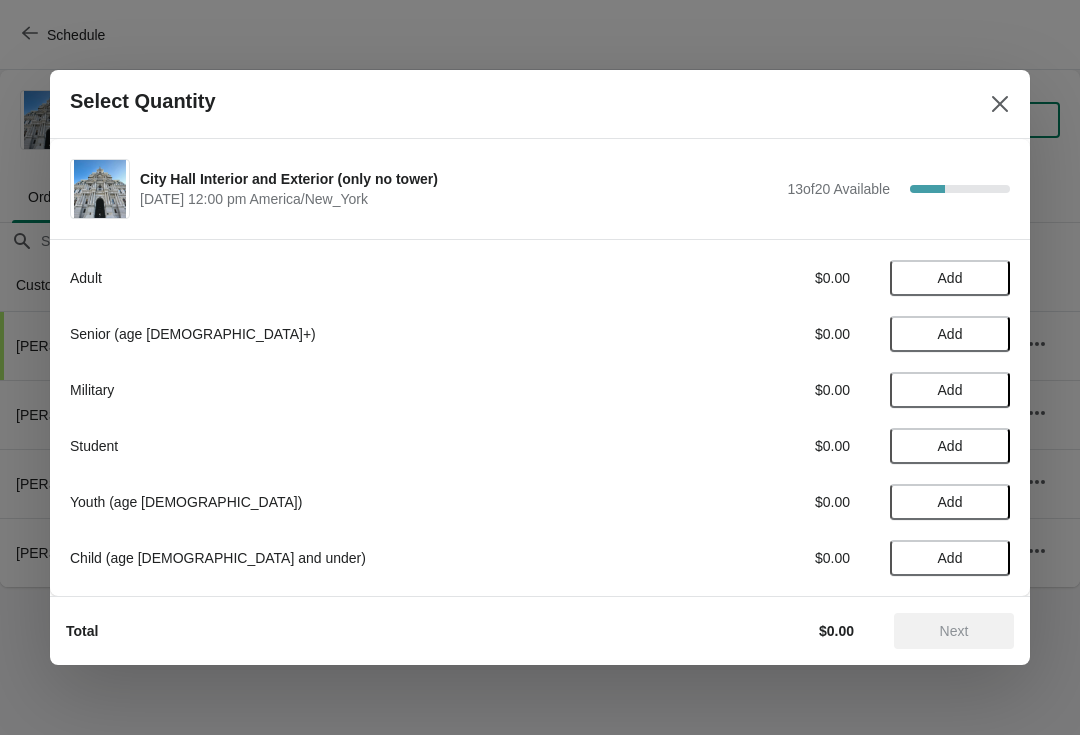 click on "Add" at bounding box center [950, 446] 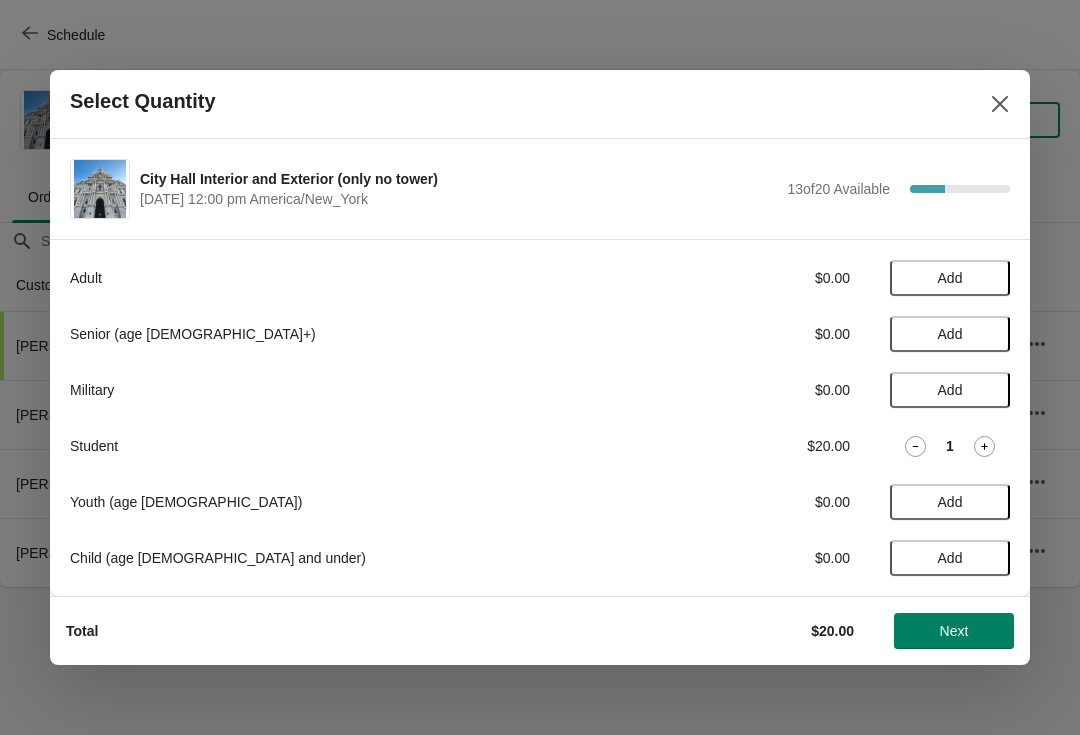 click 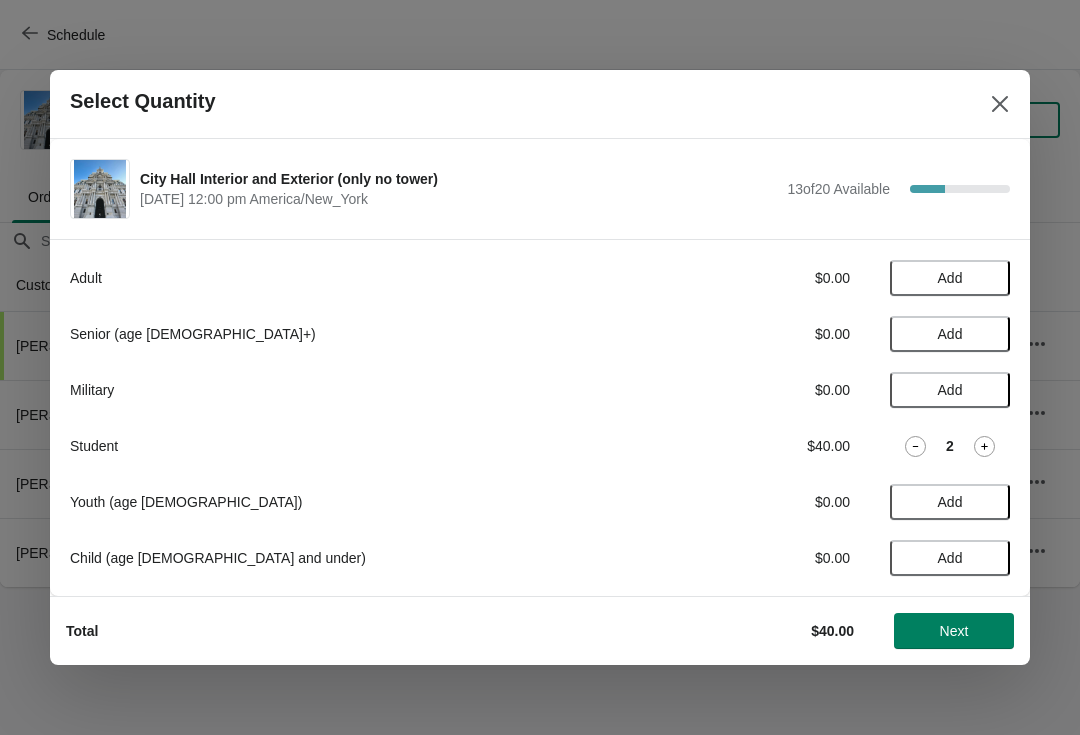 click on "Add" at bounding box center [950, 278] 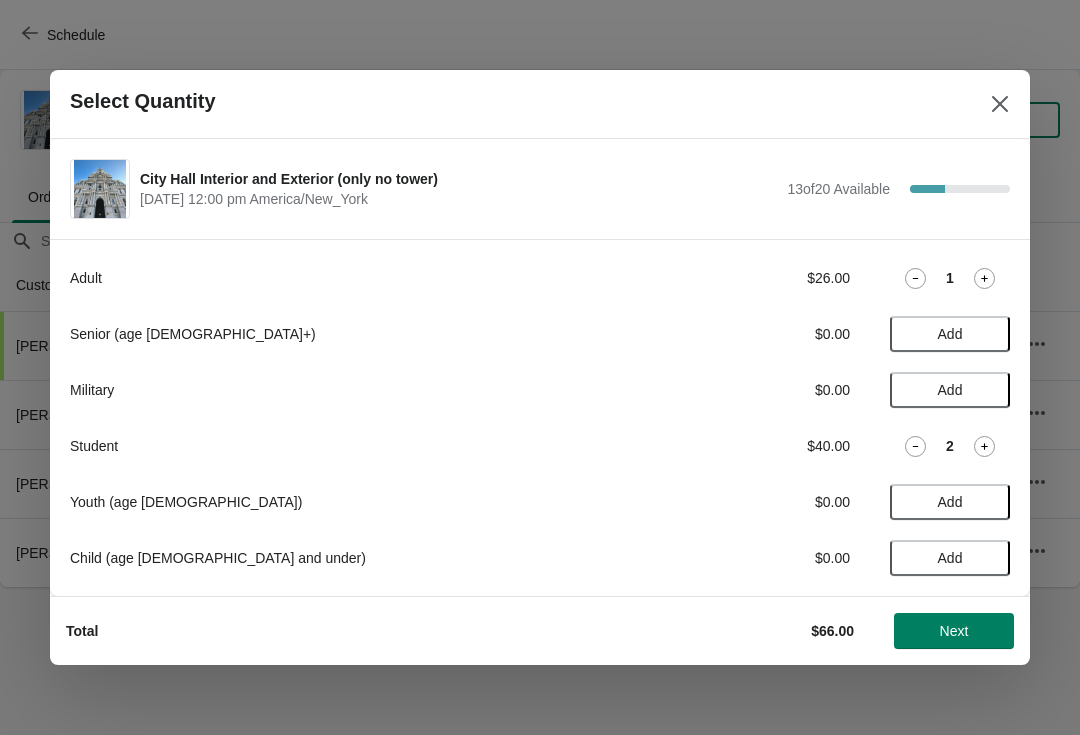 click on "Adult $26.00 1" at bounding box center [540, 278] 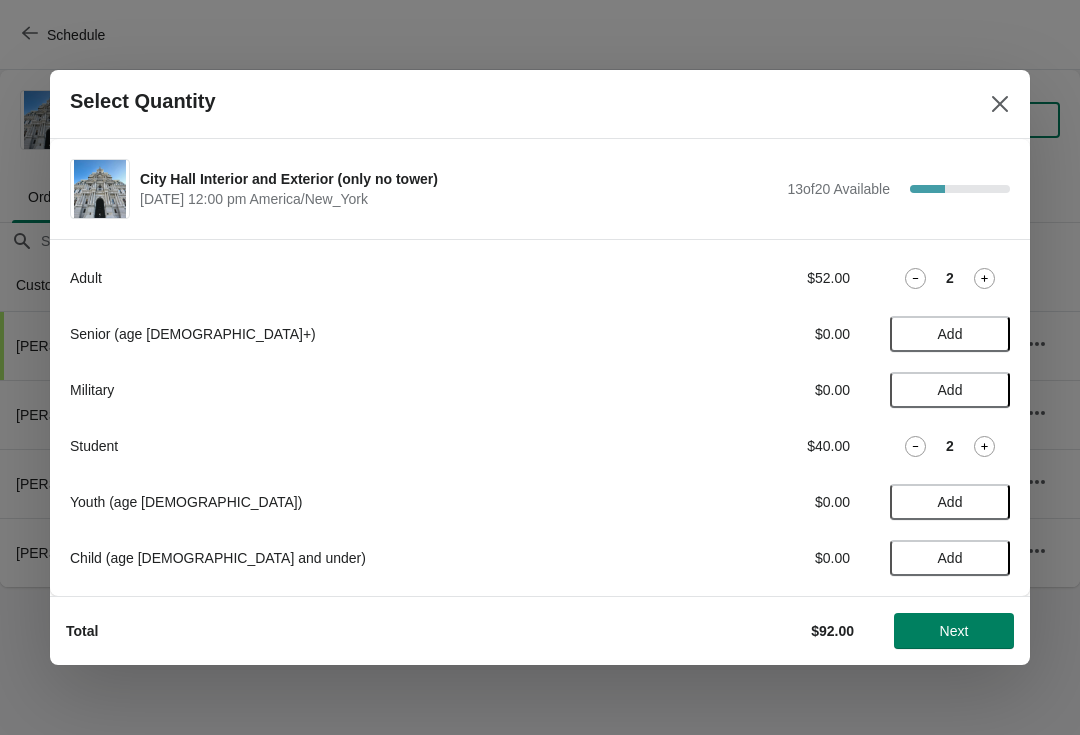 click on "Next" at bounding box center (954, 631) 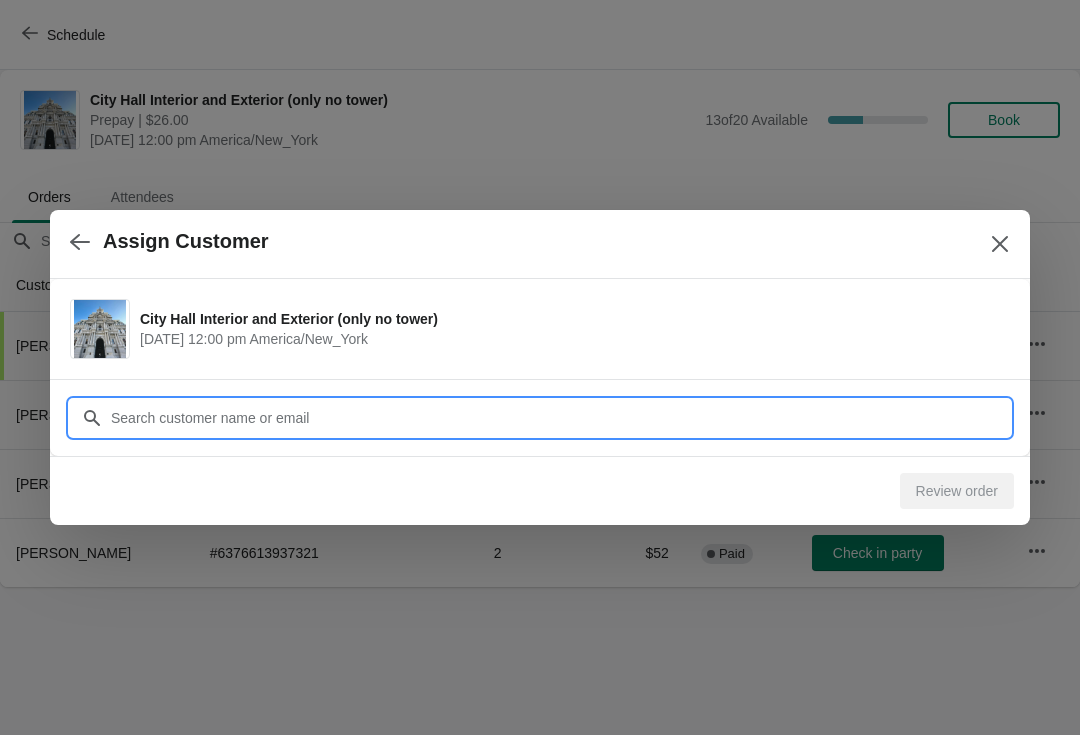 click on "Customer" at bounding box center [560, 418] 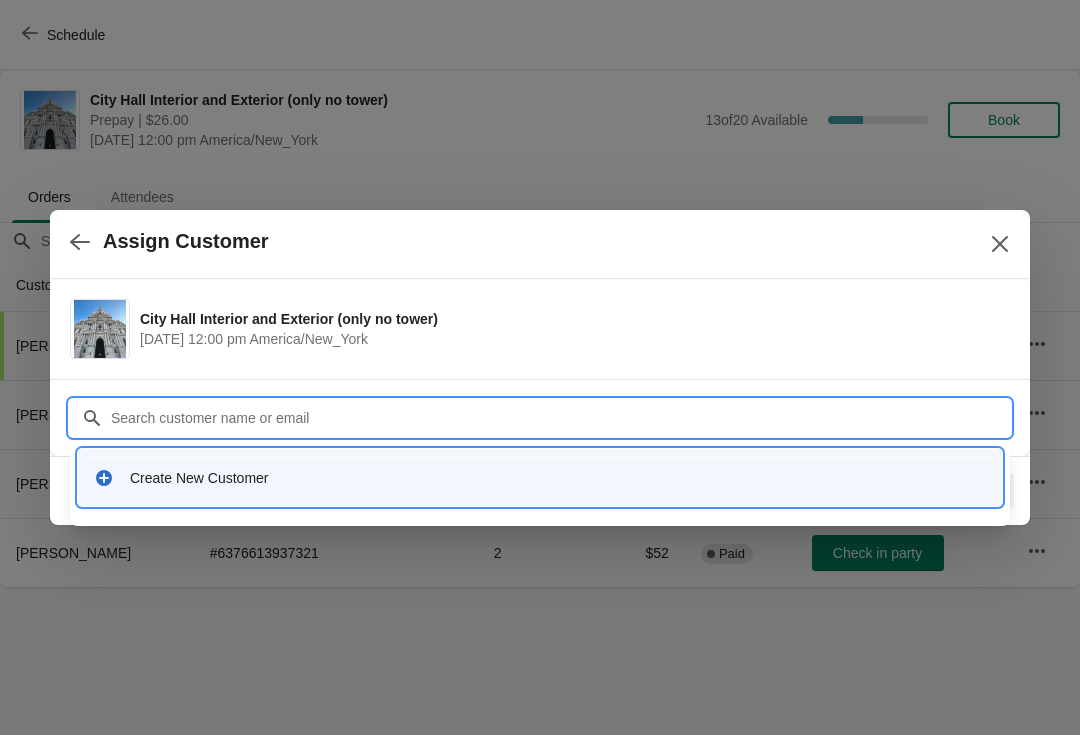 click on "Create New Customer" at bounding box center (558, 478) 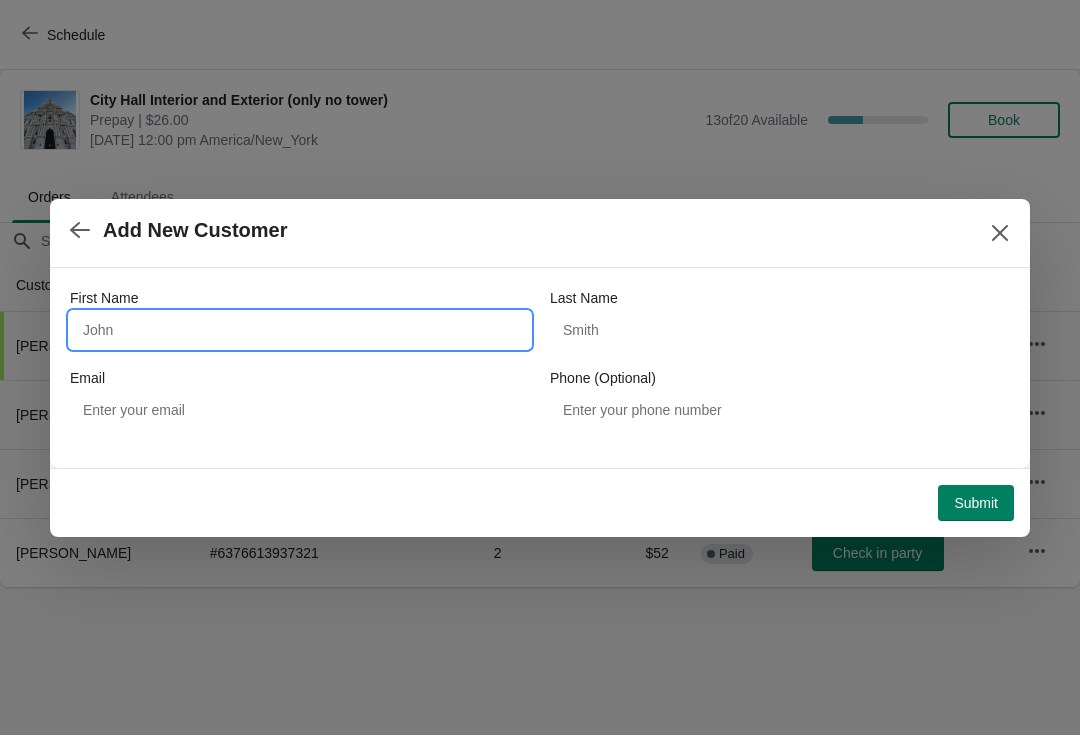 click on "First Name" at bounding box center [300, 330] 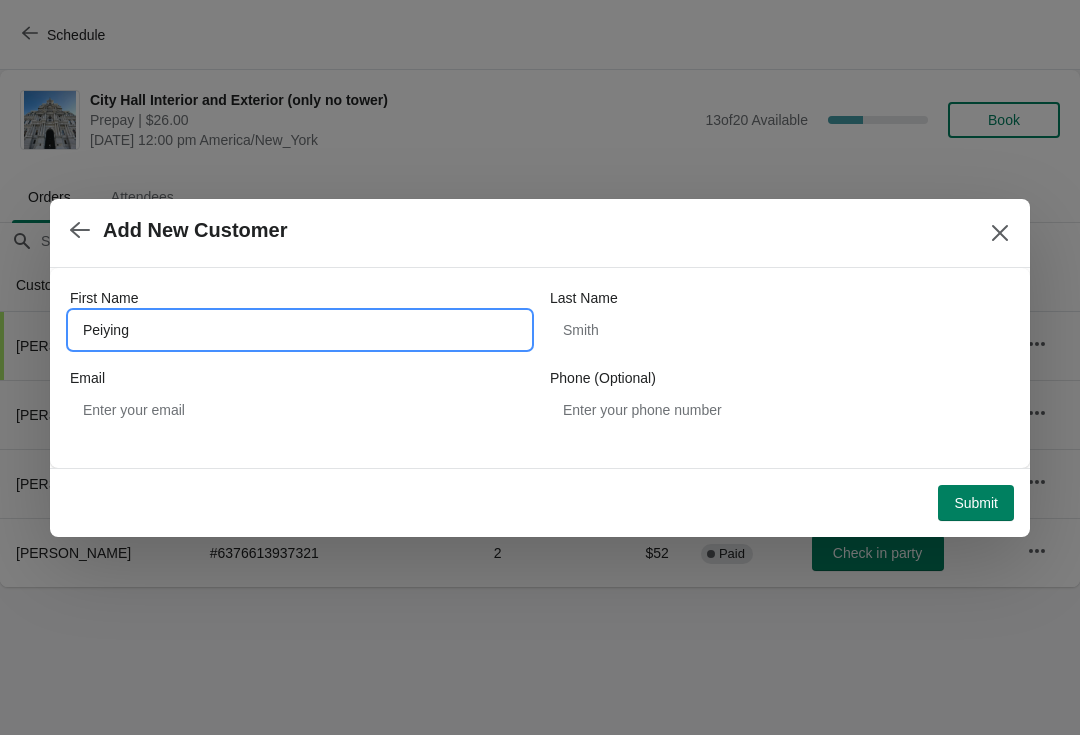 type on "Peiying" 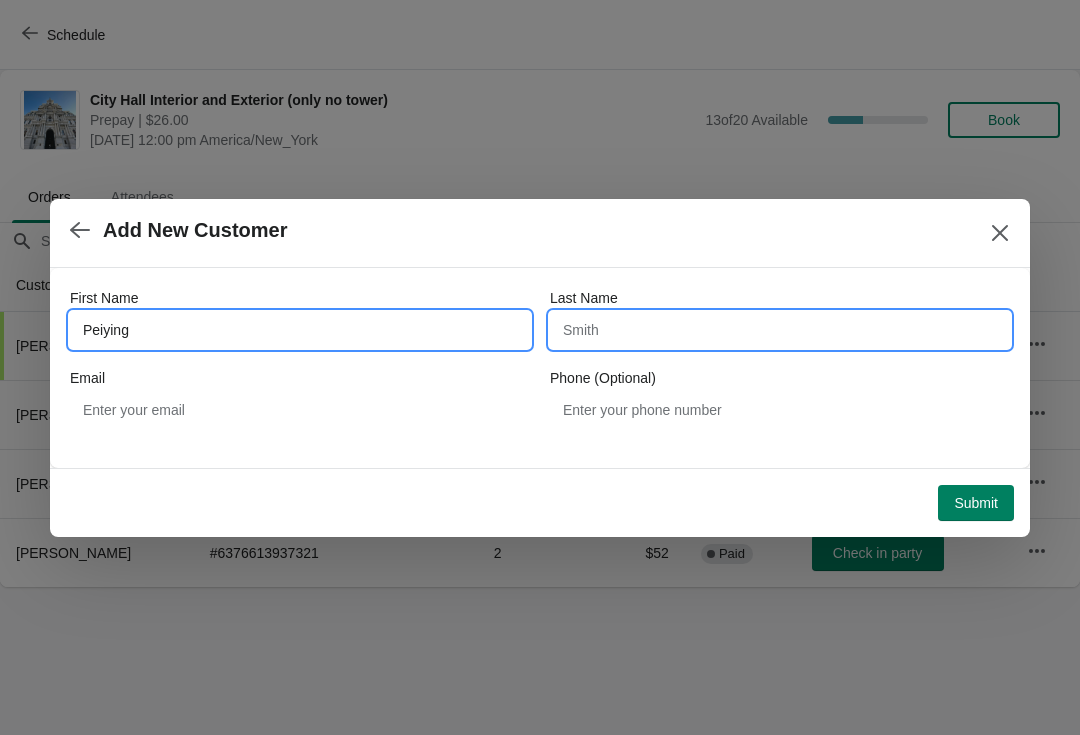 click on "Last Name" at bounding box center (780, 330) 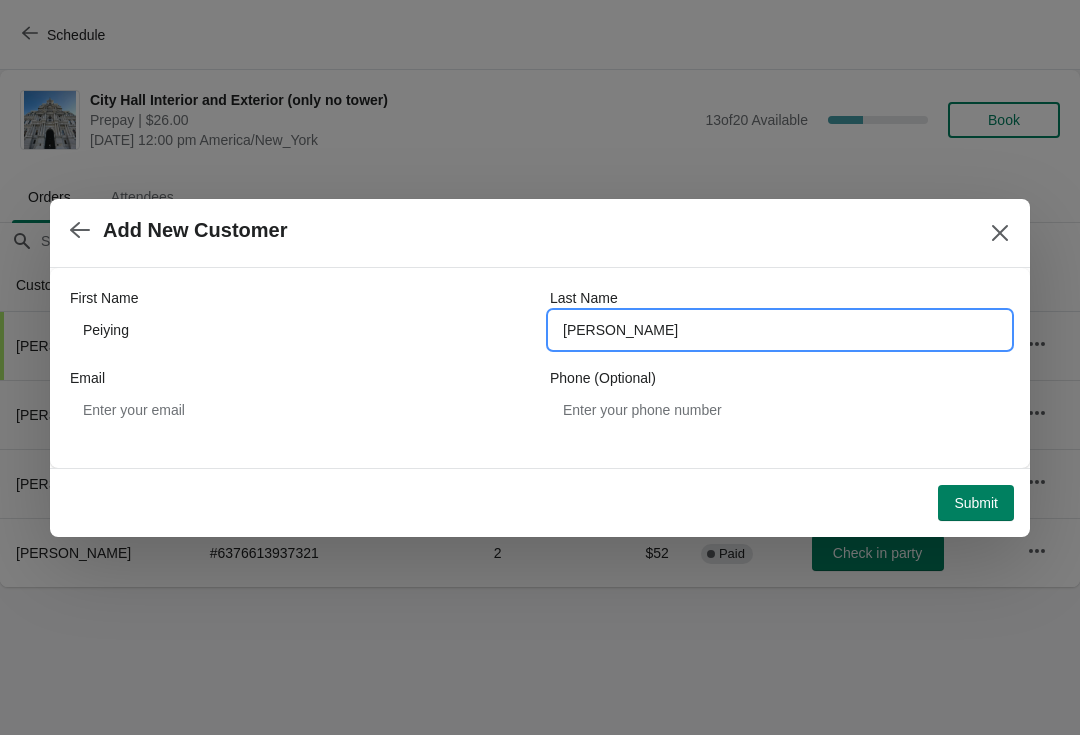 type on "[PERSON_NAME]" 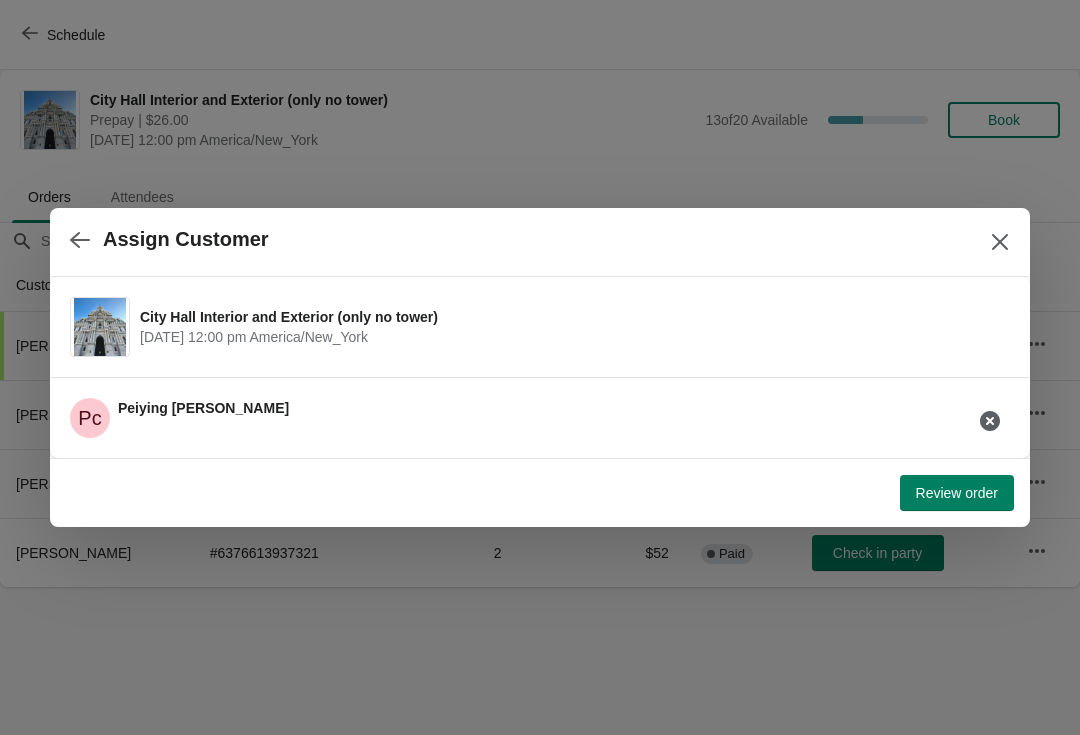 click on "Review order" at bounding box center [957, 493] 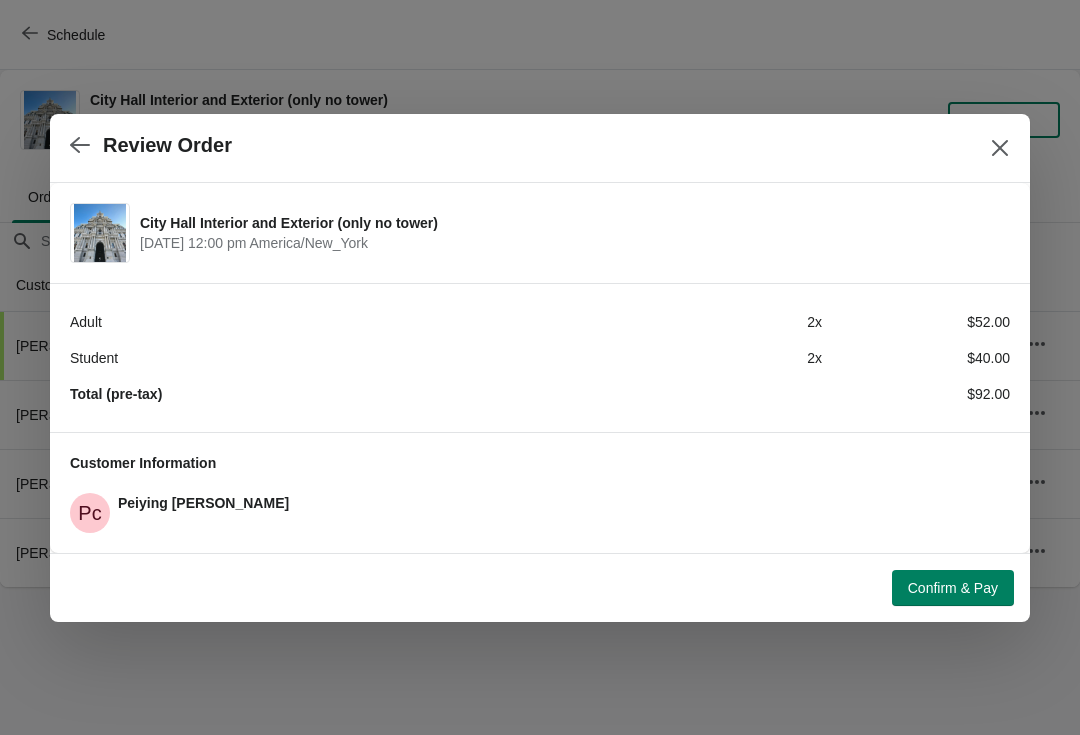 click on "Confirm & Pay" at bounding box center [953, 588] 